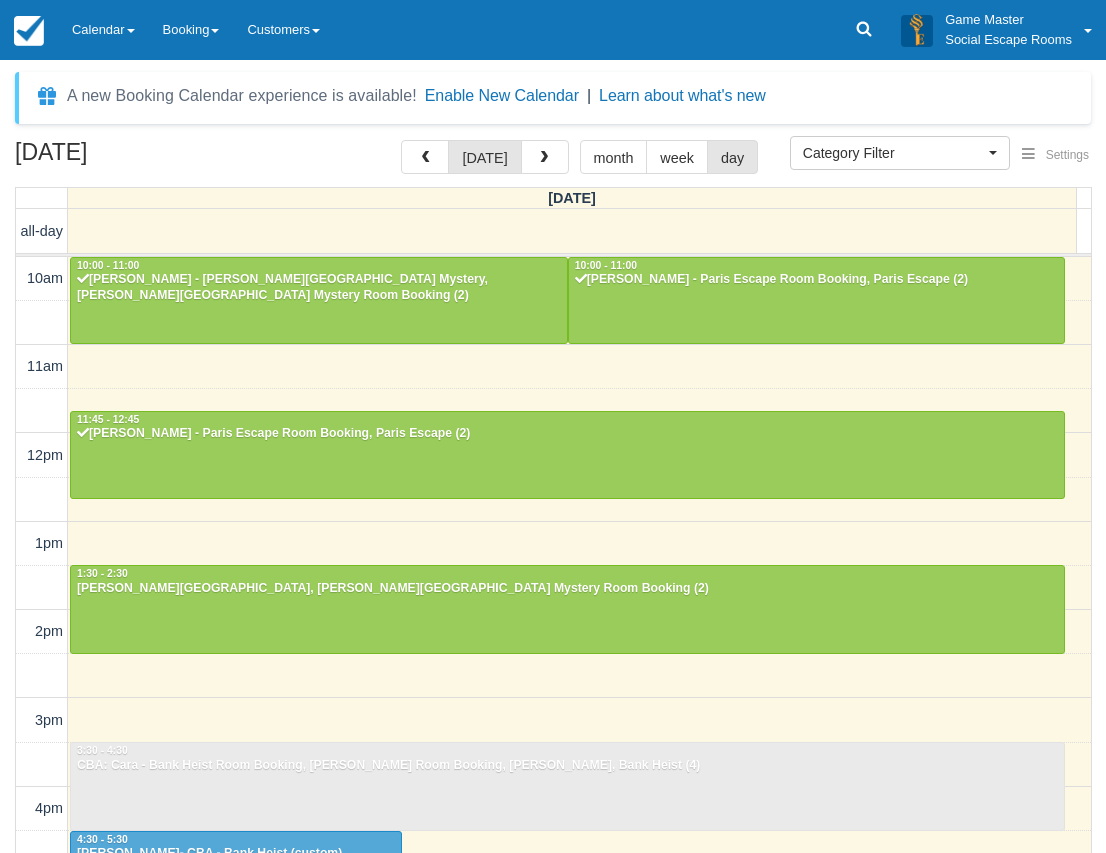 select 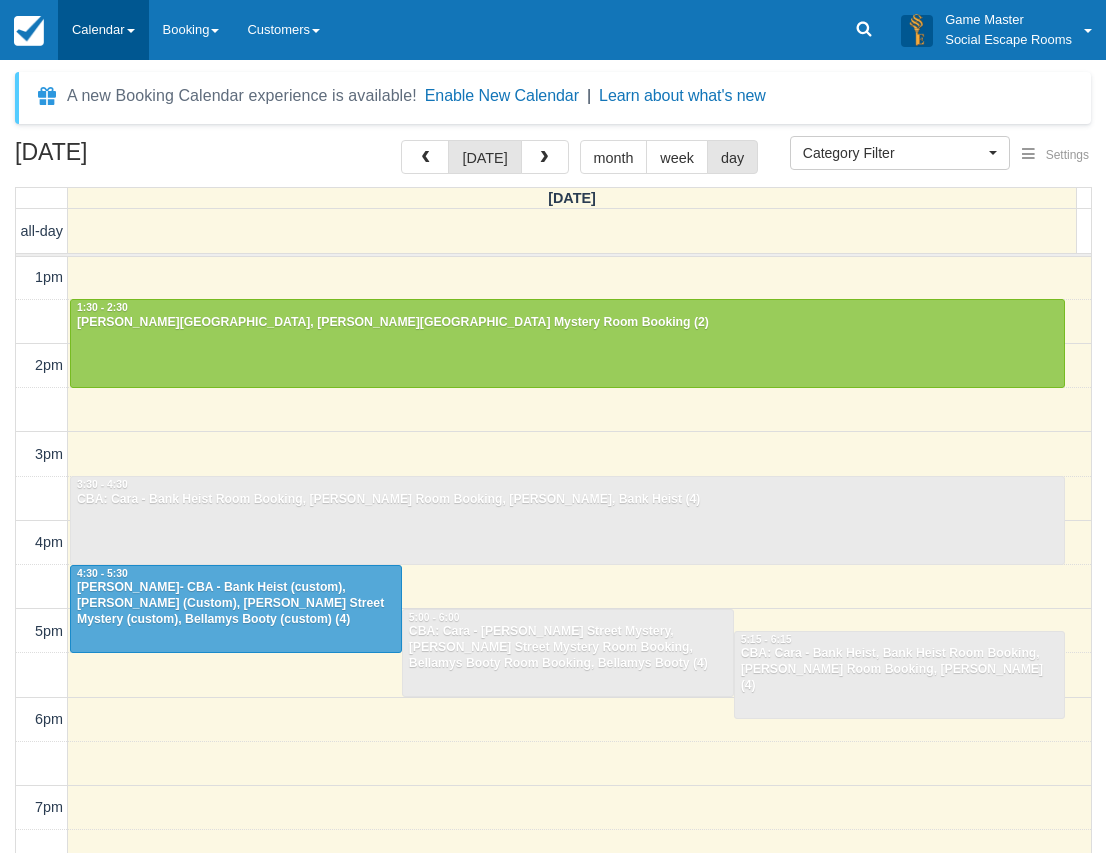 click on "Calendar" at bounding box center (103, 30) 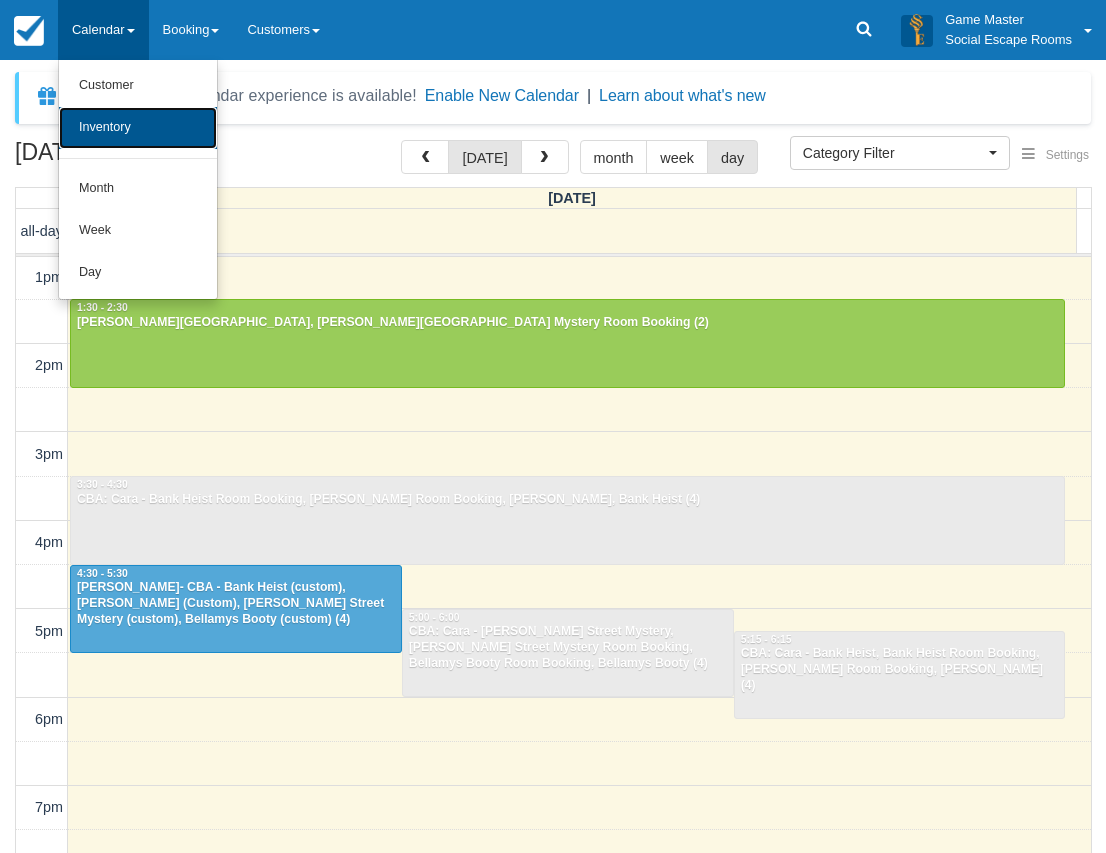 click on "Inventory" at bounding box center [138, 128] 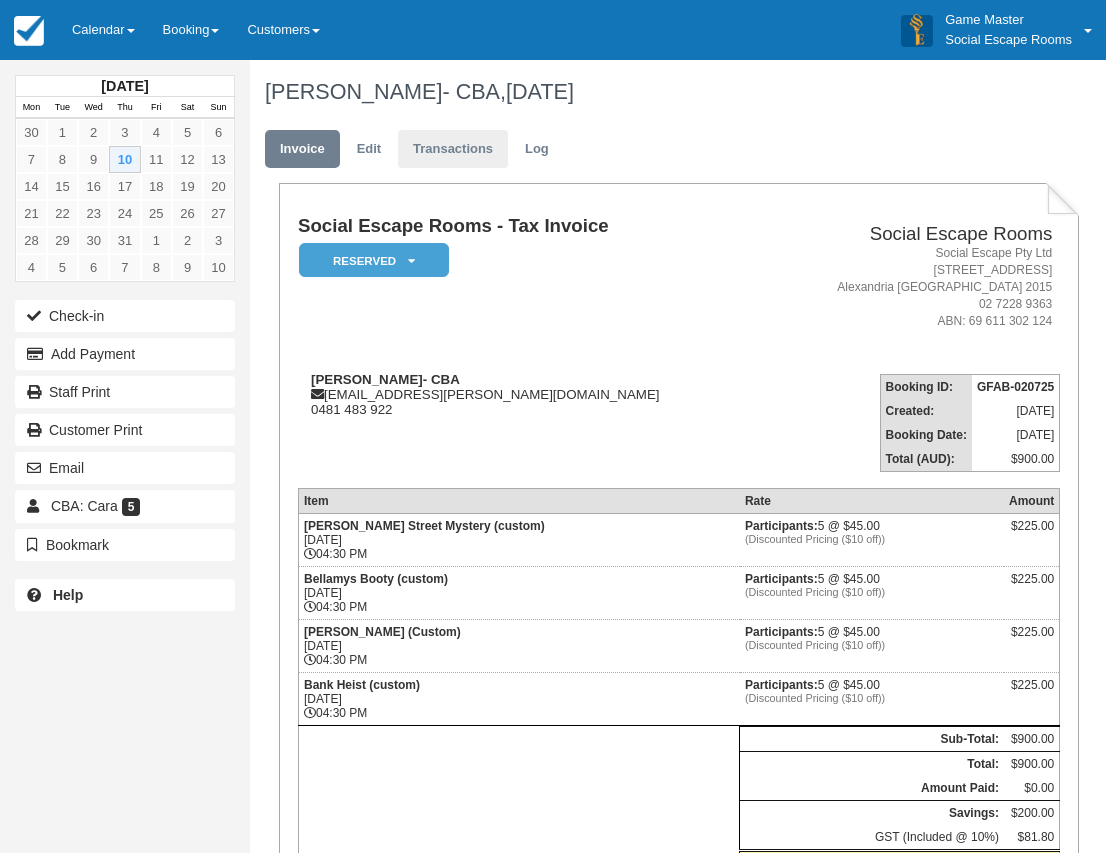 scroll, scrollTop: 0, scrollLeft: 0, axis: both 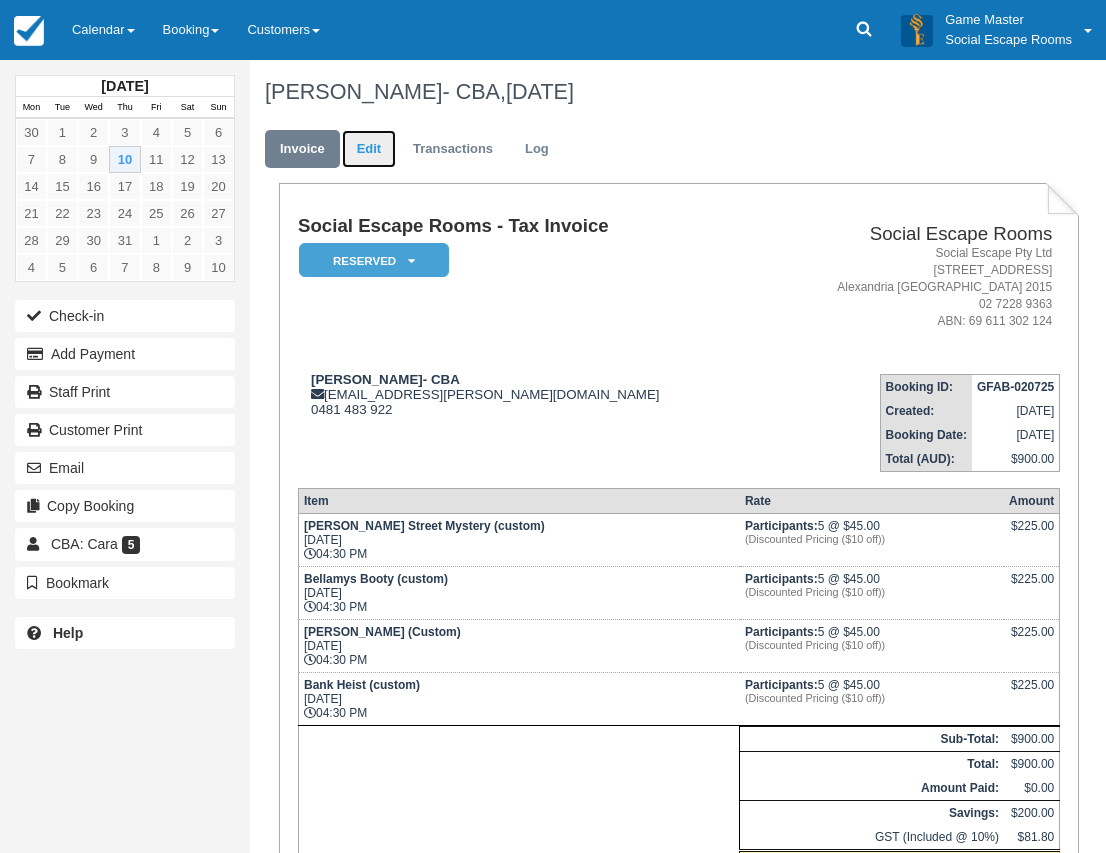 click on "Edit" at bounding box center [369, 149] 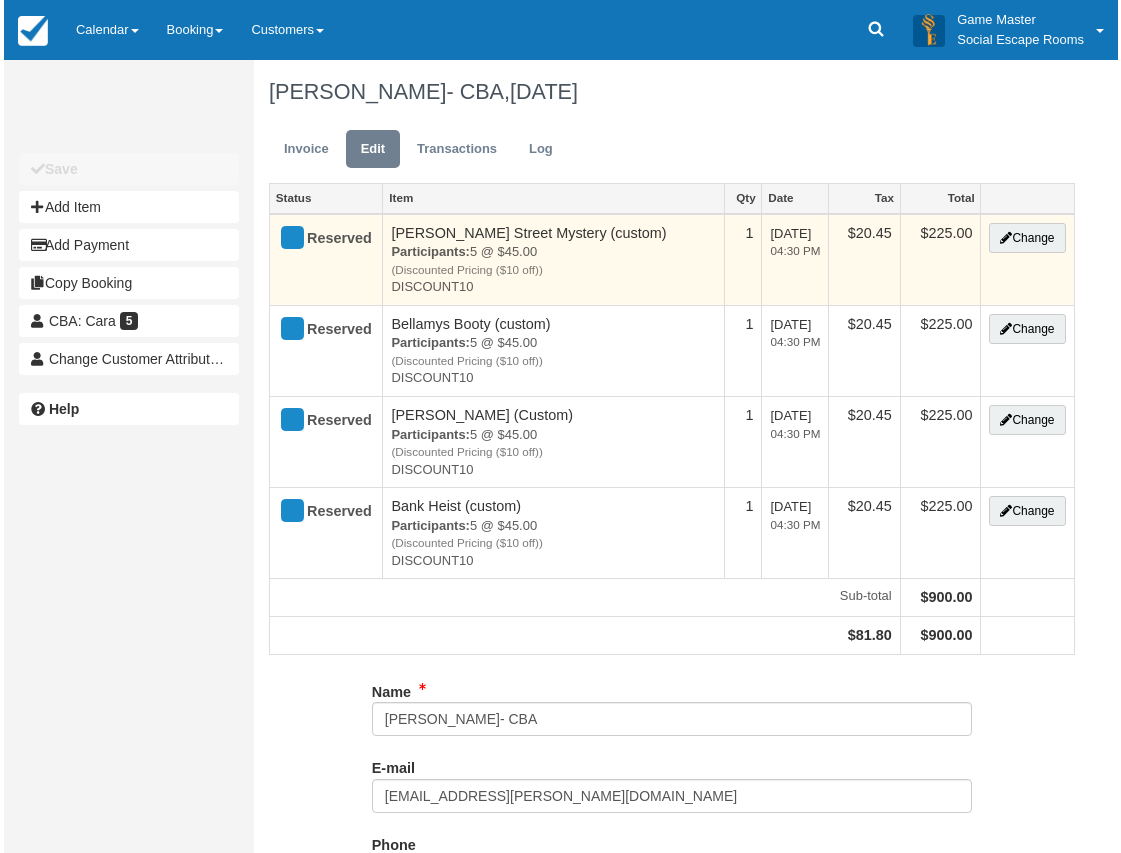scroll, scrollTop: 0, scrollLeft: 0, axis: both 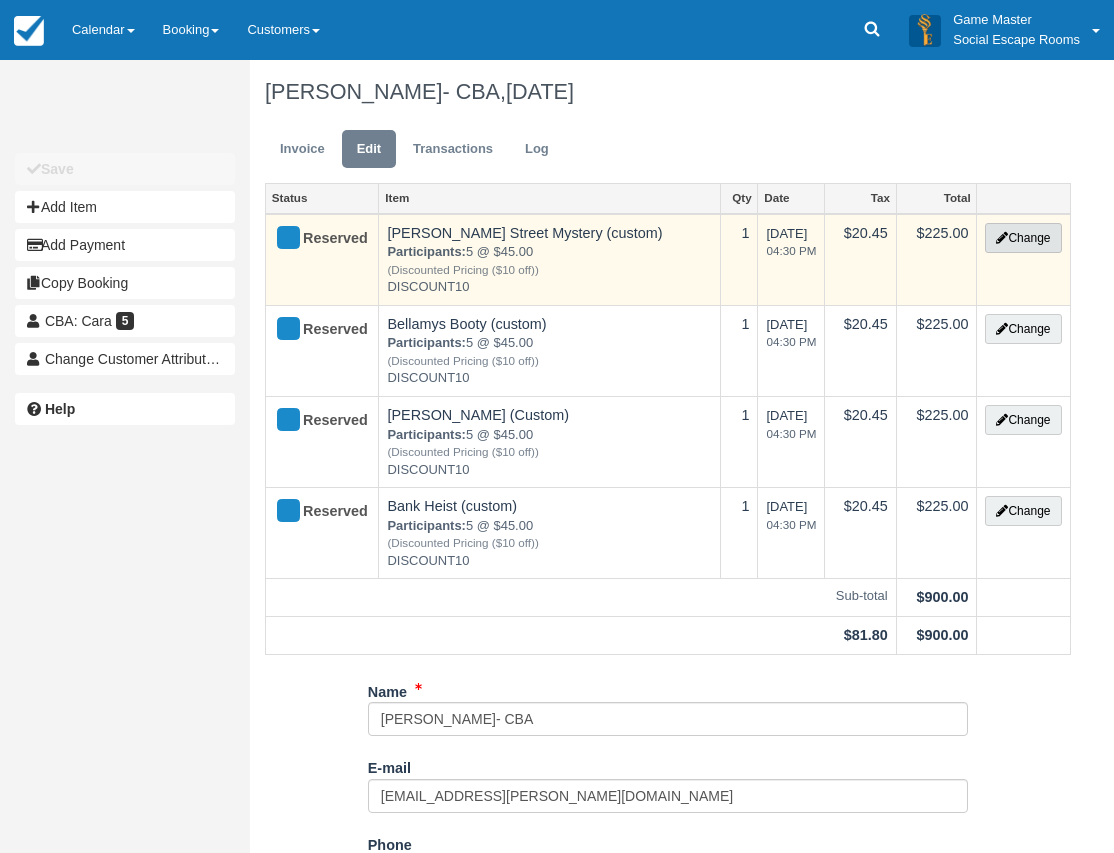 click on "Change" at bounding box center [1023, 238] 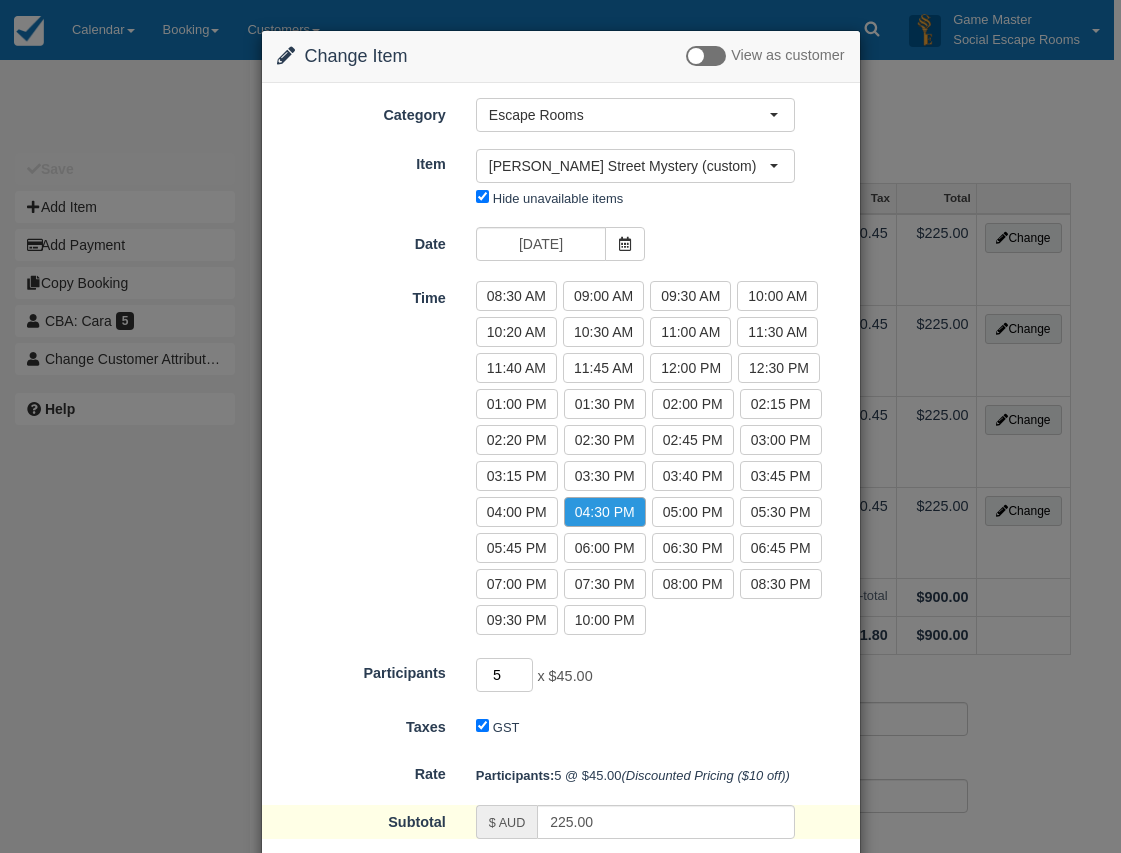 drag, startPoint x: 492, startPoint y: 675, endPoint x: 467, endPoint y: 672, distance: 25.179358 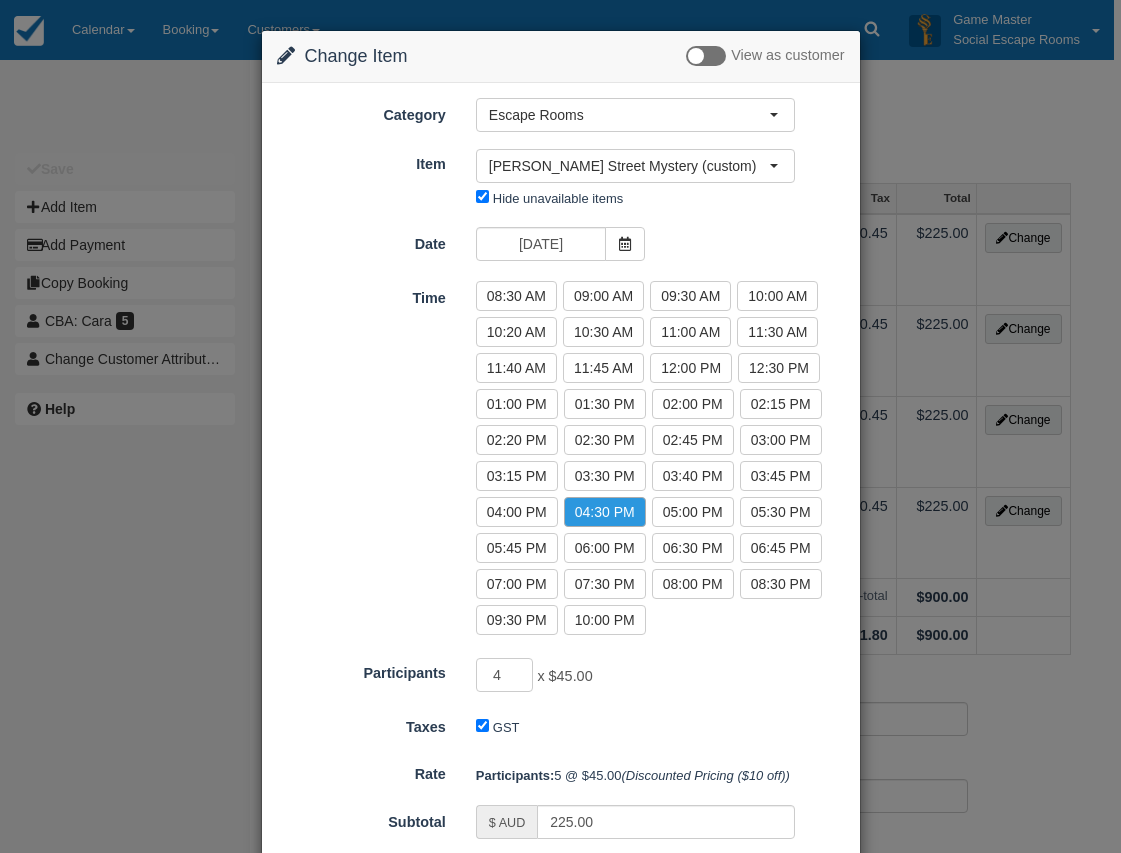 type on "180.00" 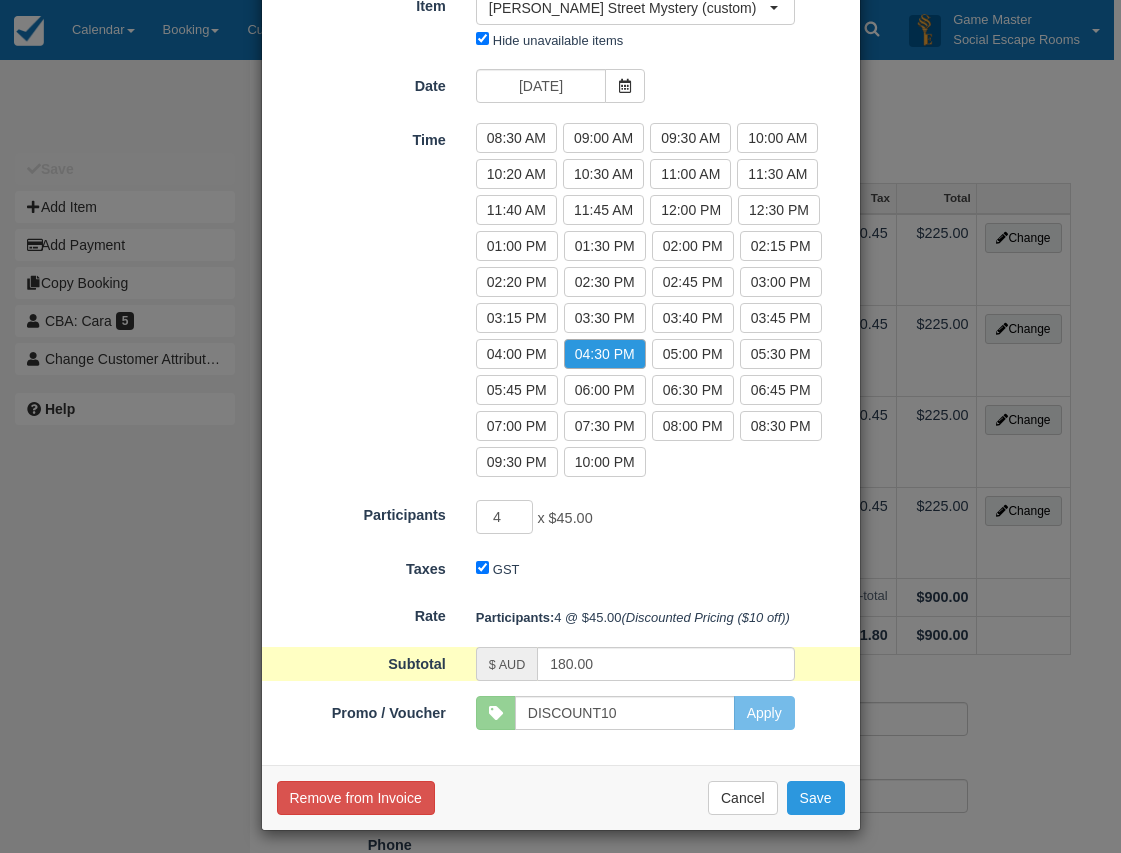 scroll, scrollTop: 166, scrollLeft: 0, axis: vertical 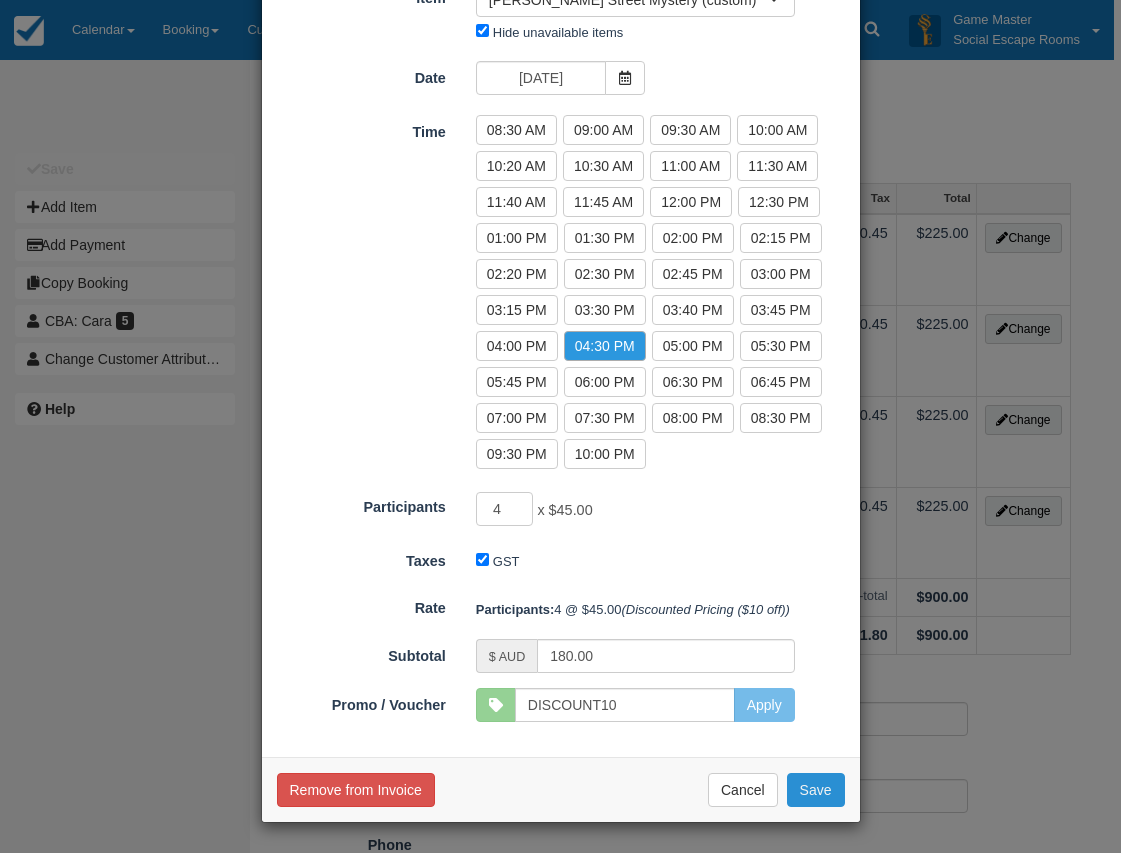click on "Save" at bounding box center (816, 790) 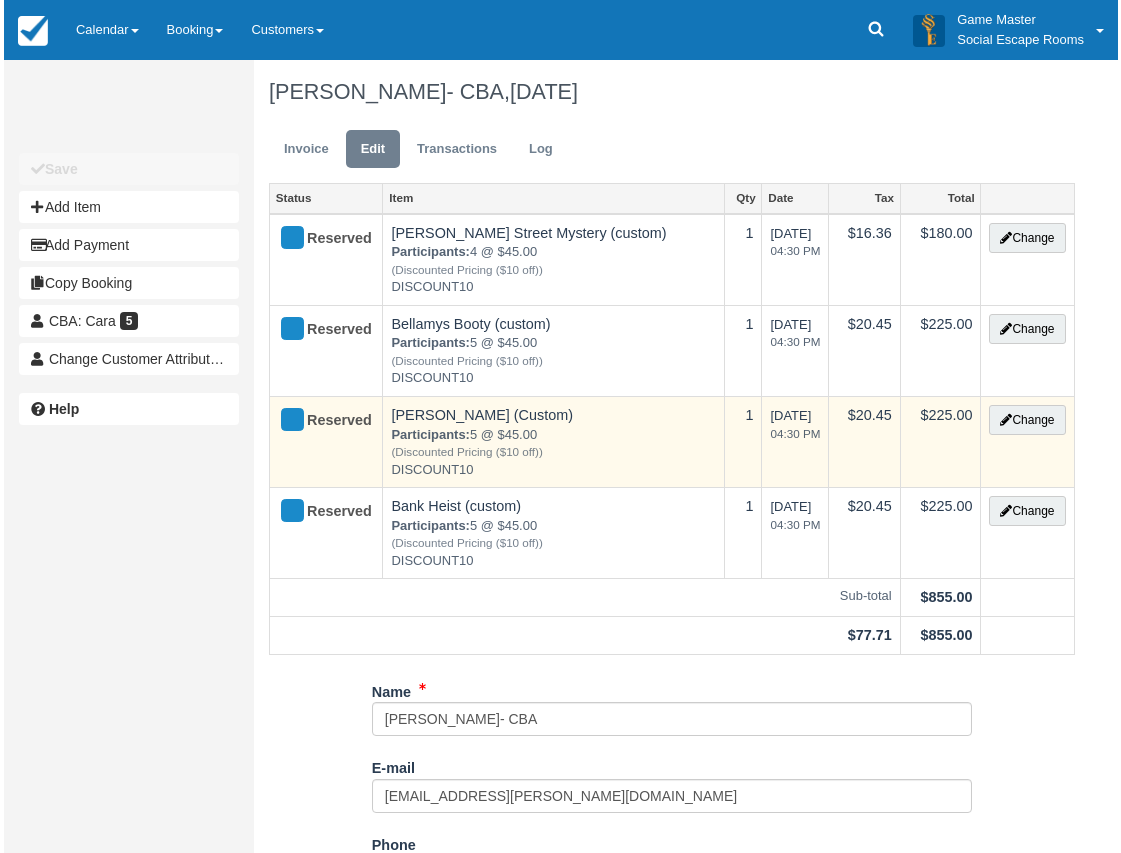 scroll, scrollTop: 0, scrollLeft: 0, axis: both 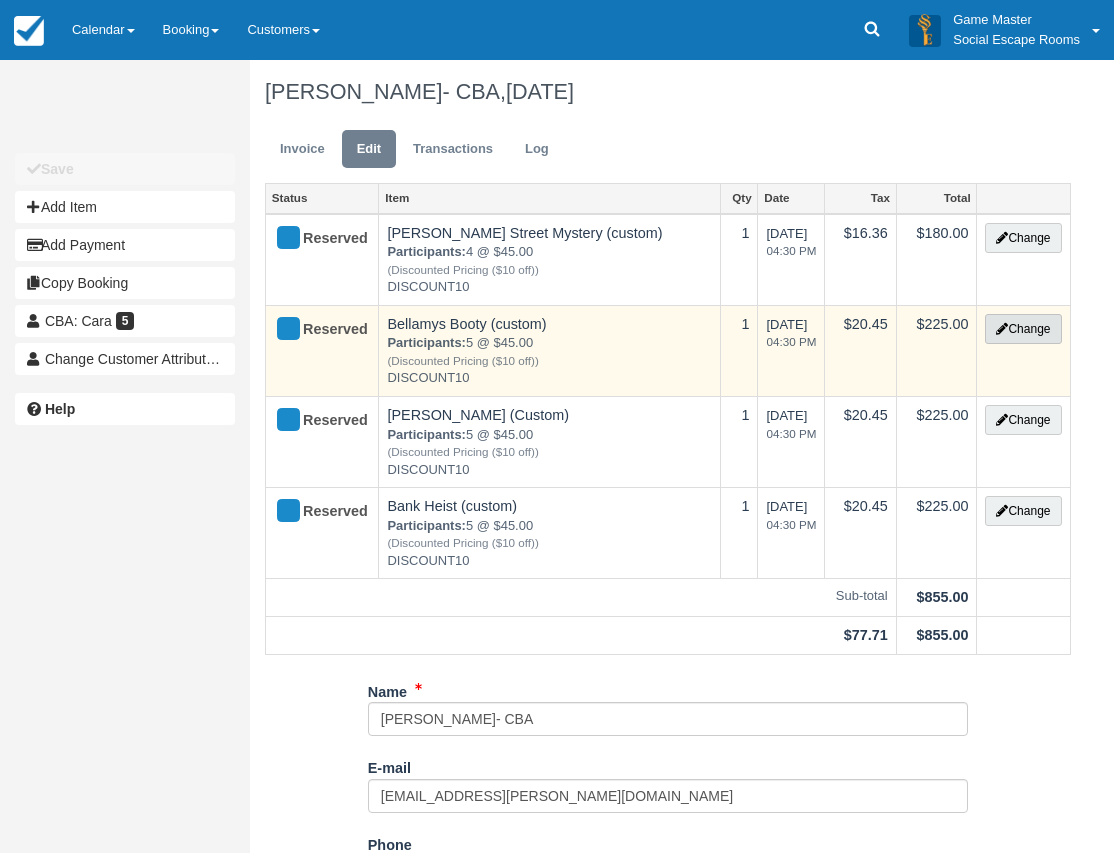 click on "Change" at bounding box center [1023, 329] 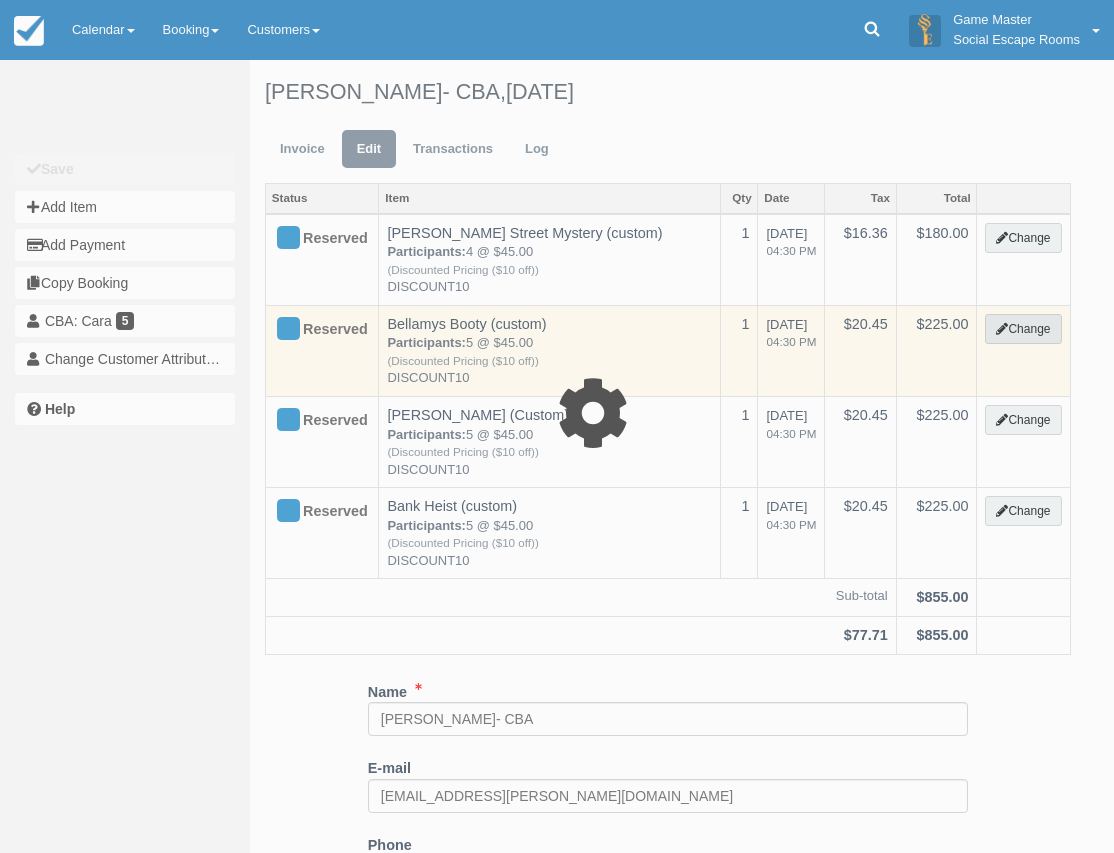 select on "2" 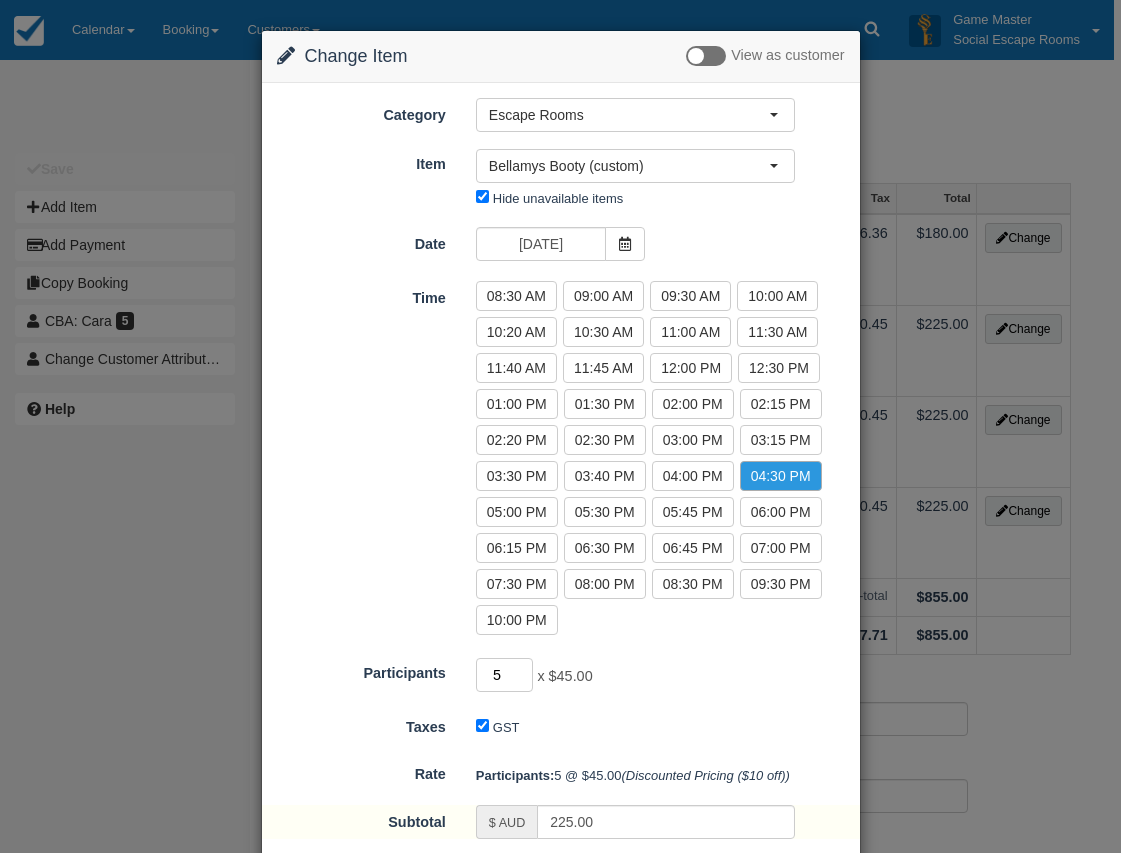 drag, startPoint x: 511, startPoint y: 673, endPoint x: 477, endPoint y: 670, distance: 34.132095 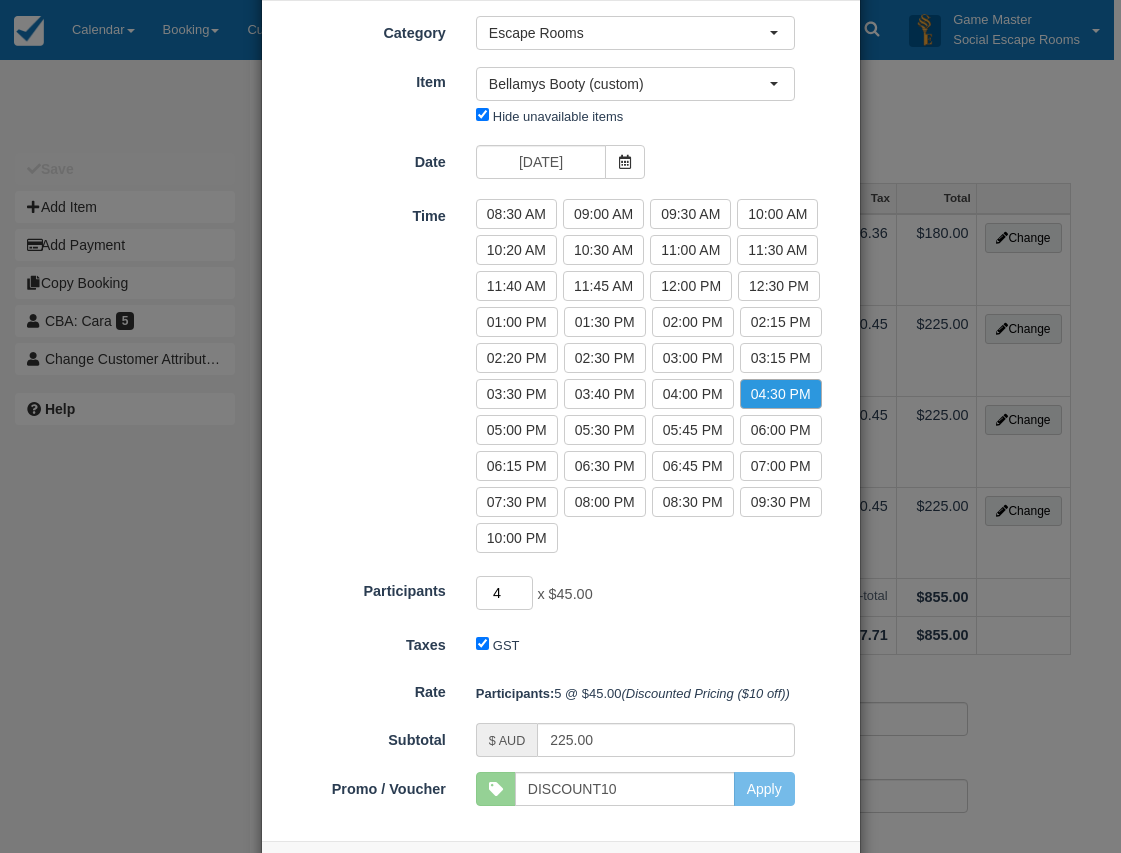 scroll, scrollTop: 166, scrollLeft: 0, axis: vertical 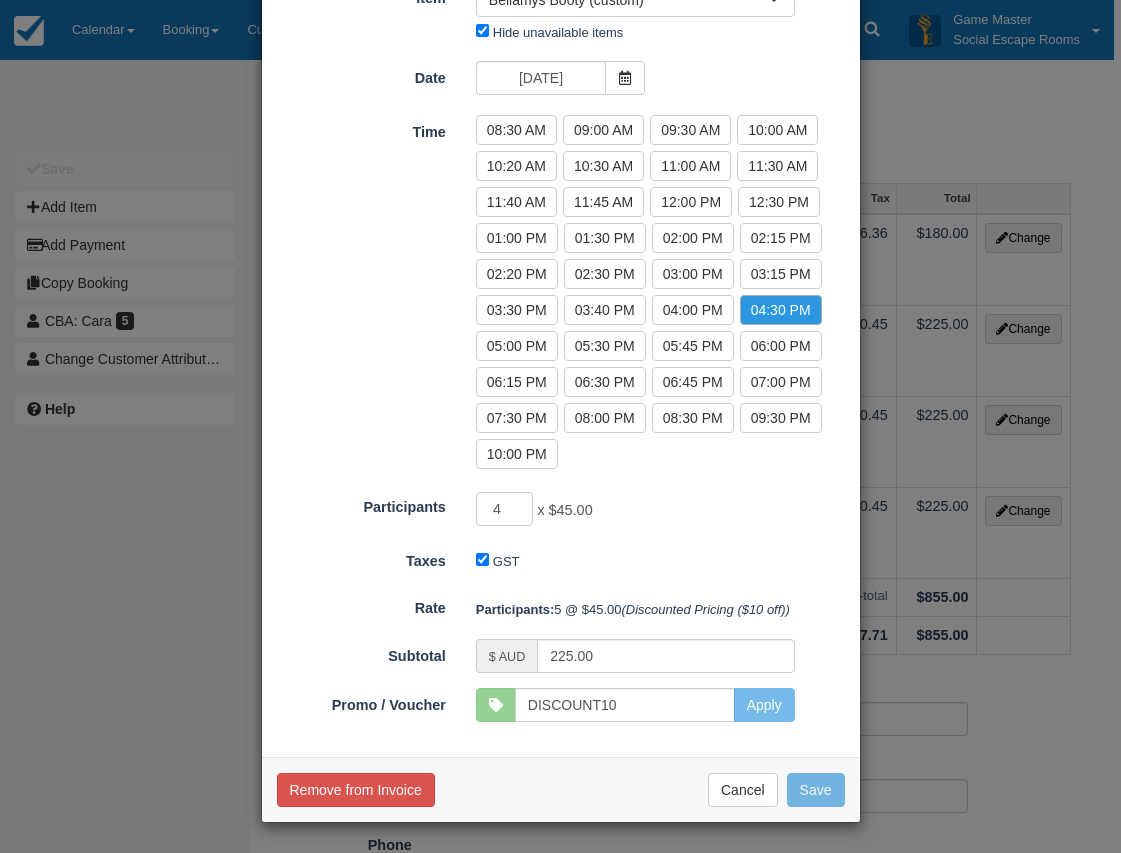 type on "180.00" 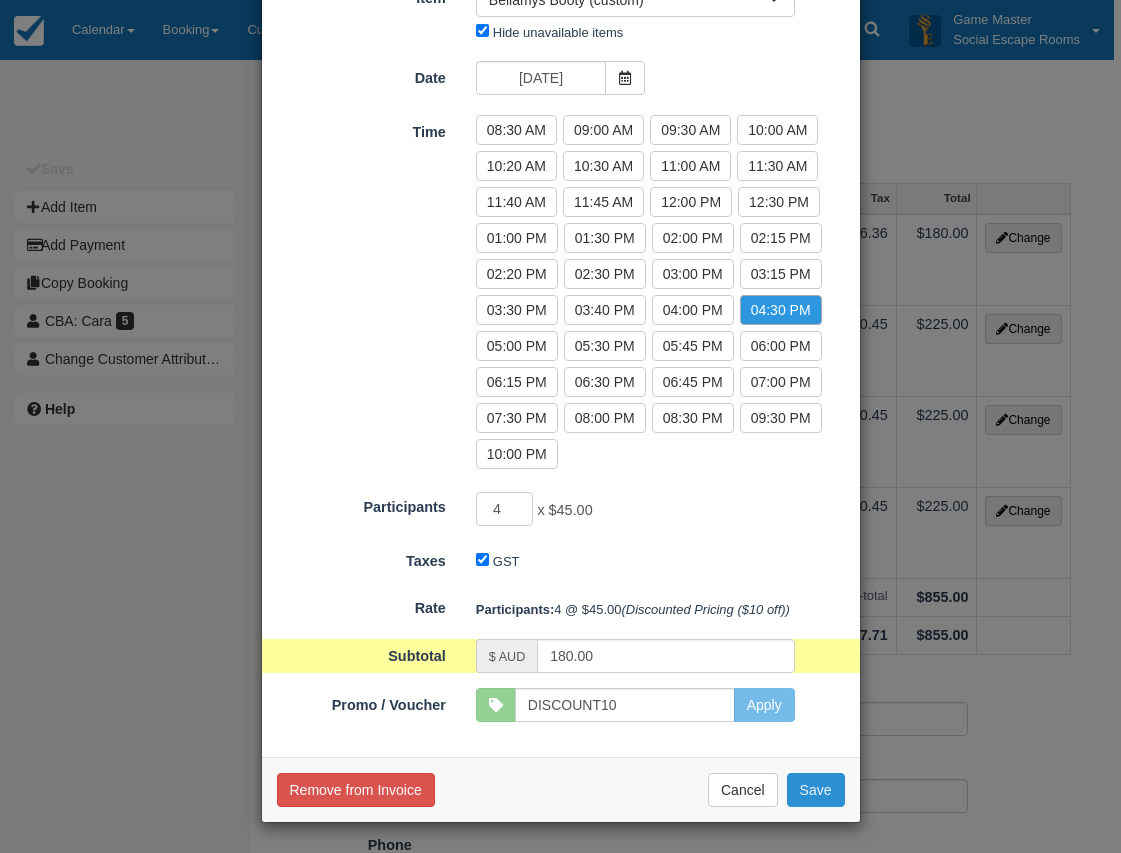 click on "Save" at bounding box center (816, 790) 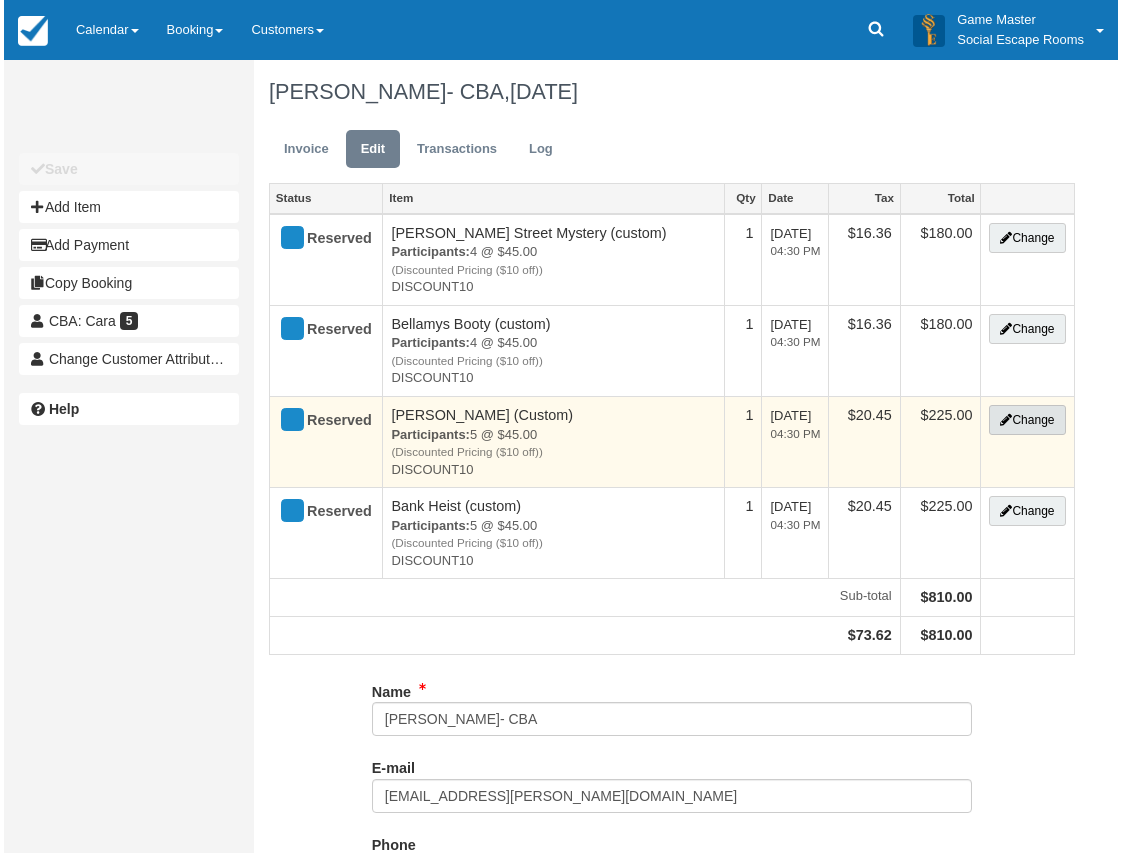scroll, scrollTop: 0, scrollLeft: 0, axis: both 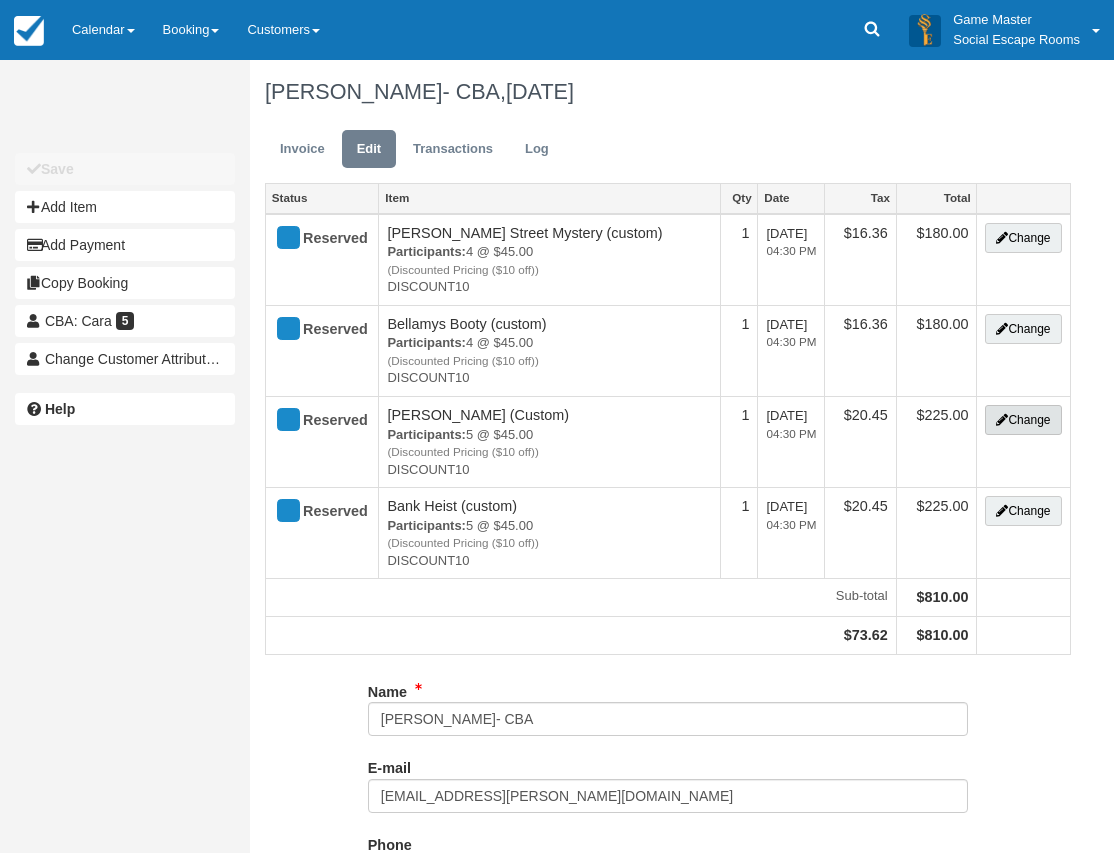 click on "Change" at bounding box center (1023, 420) 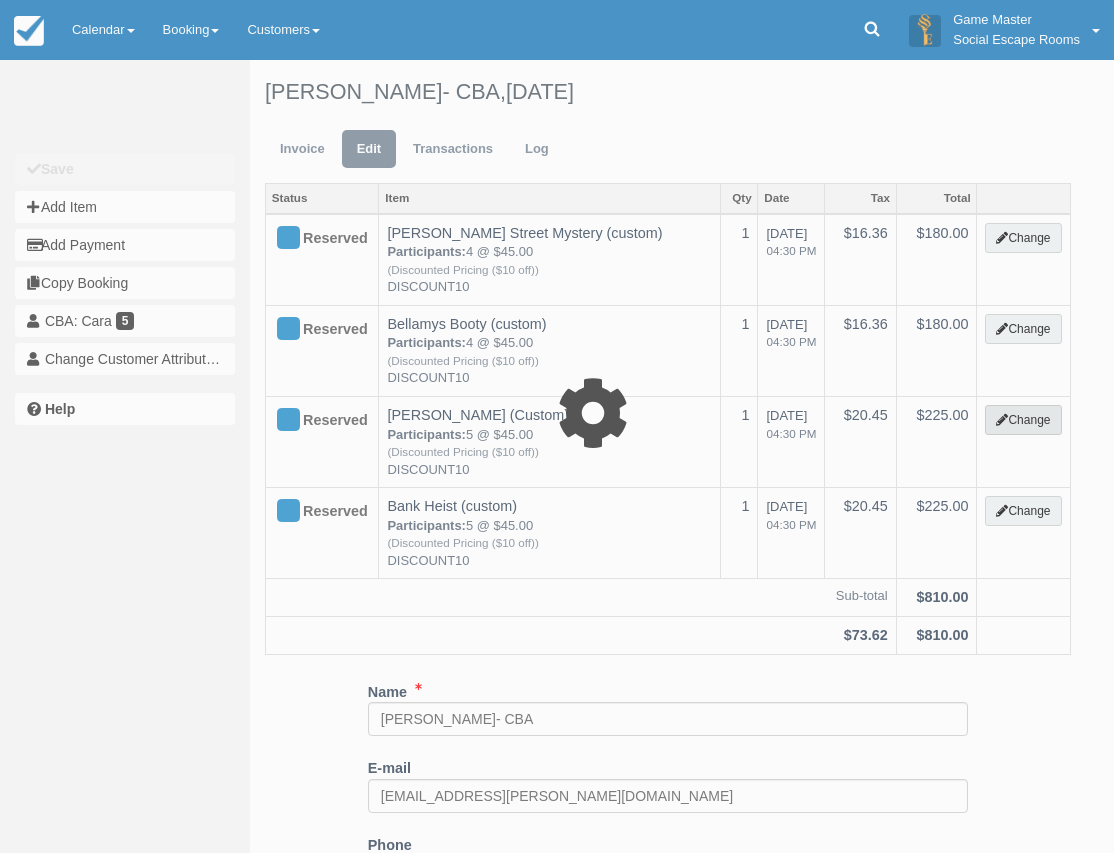 select on "2" 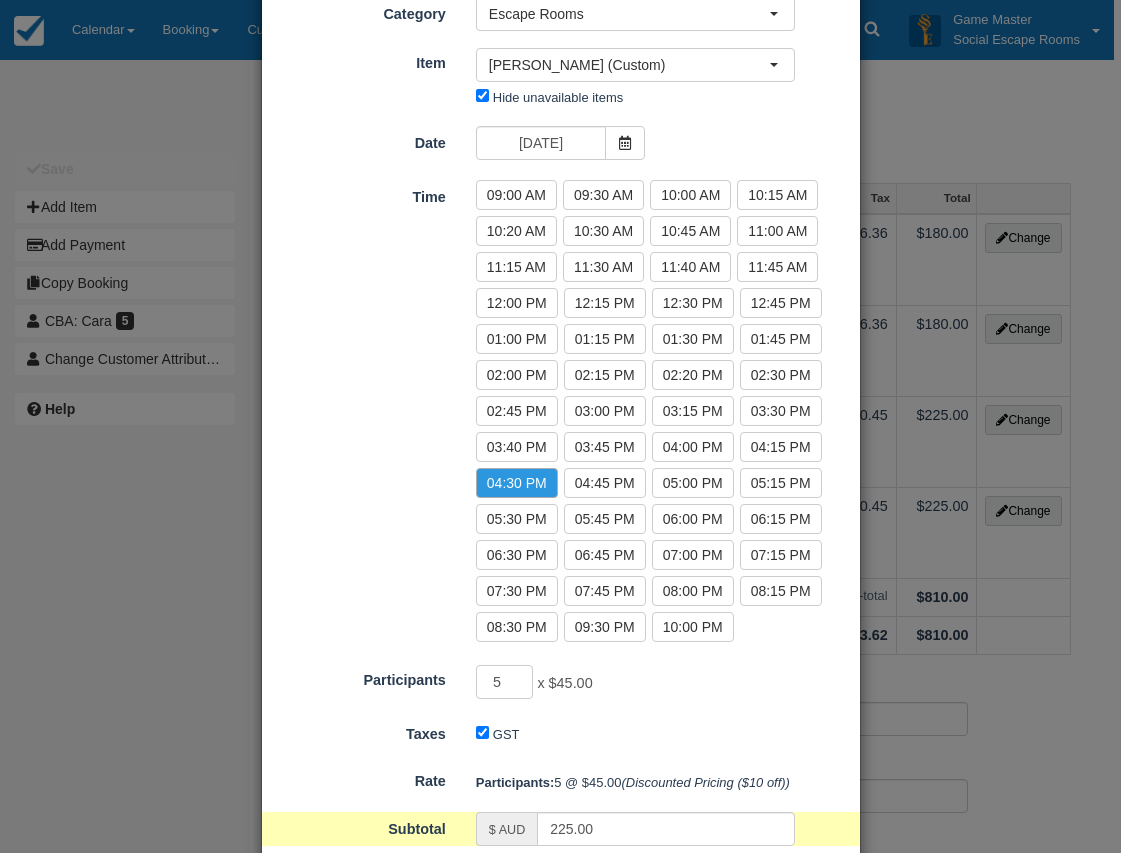 scroll, scrollTop: 274, scrollLeft: 0, axis: vertical 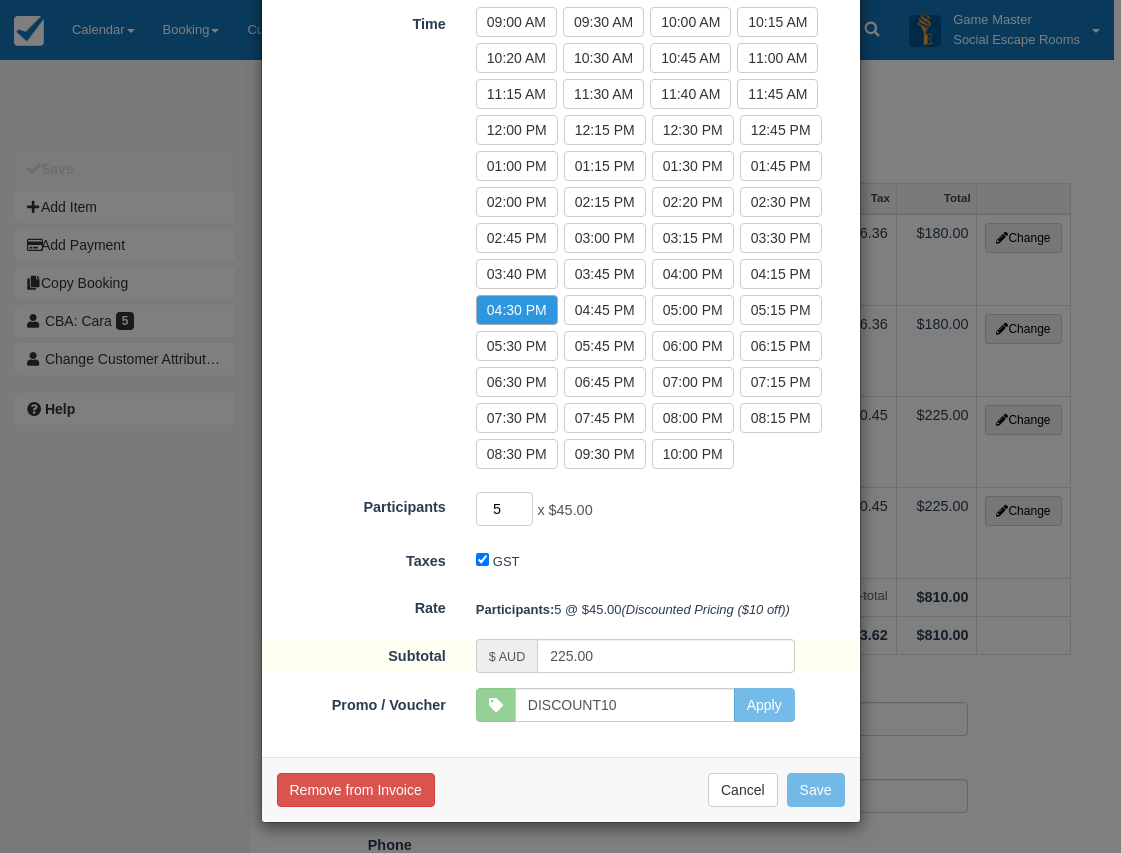 drag, startPoint x: 503, startPoint y: 503, endPoint x: 487, endPoint y: 503, distance: 16 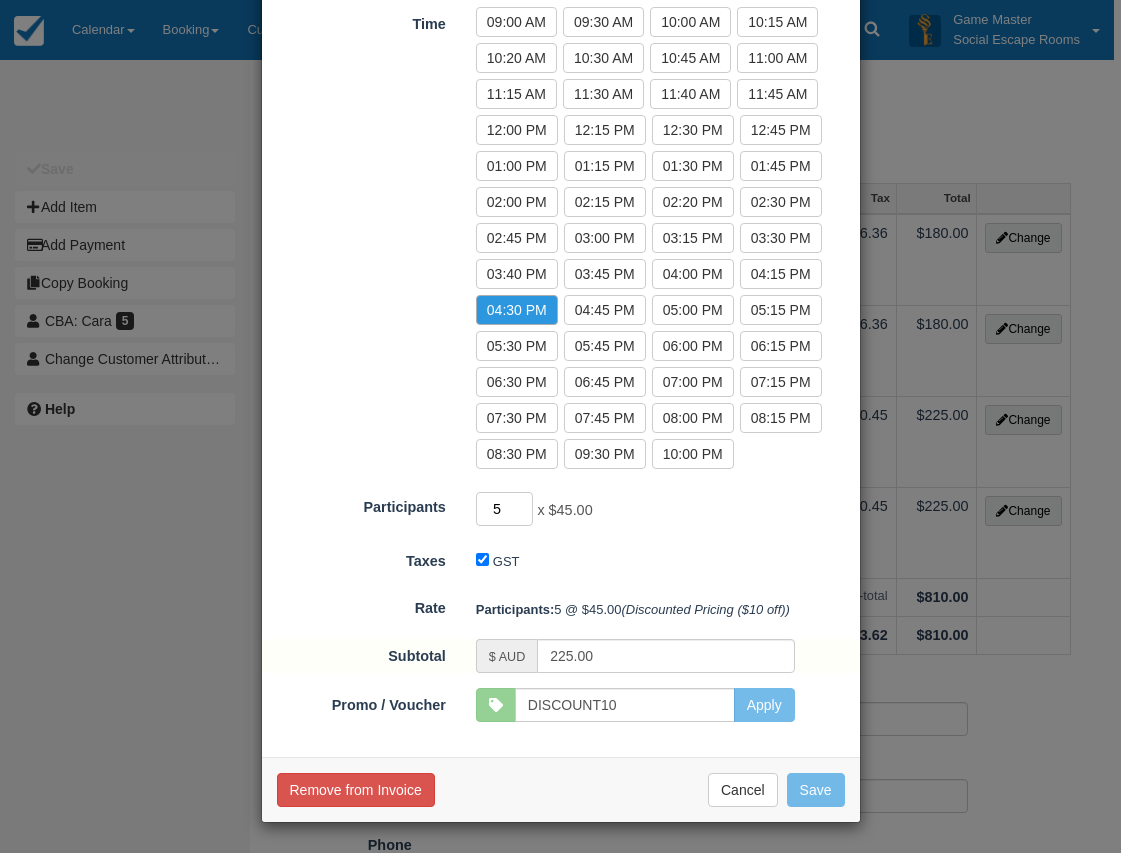 type on "4" 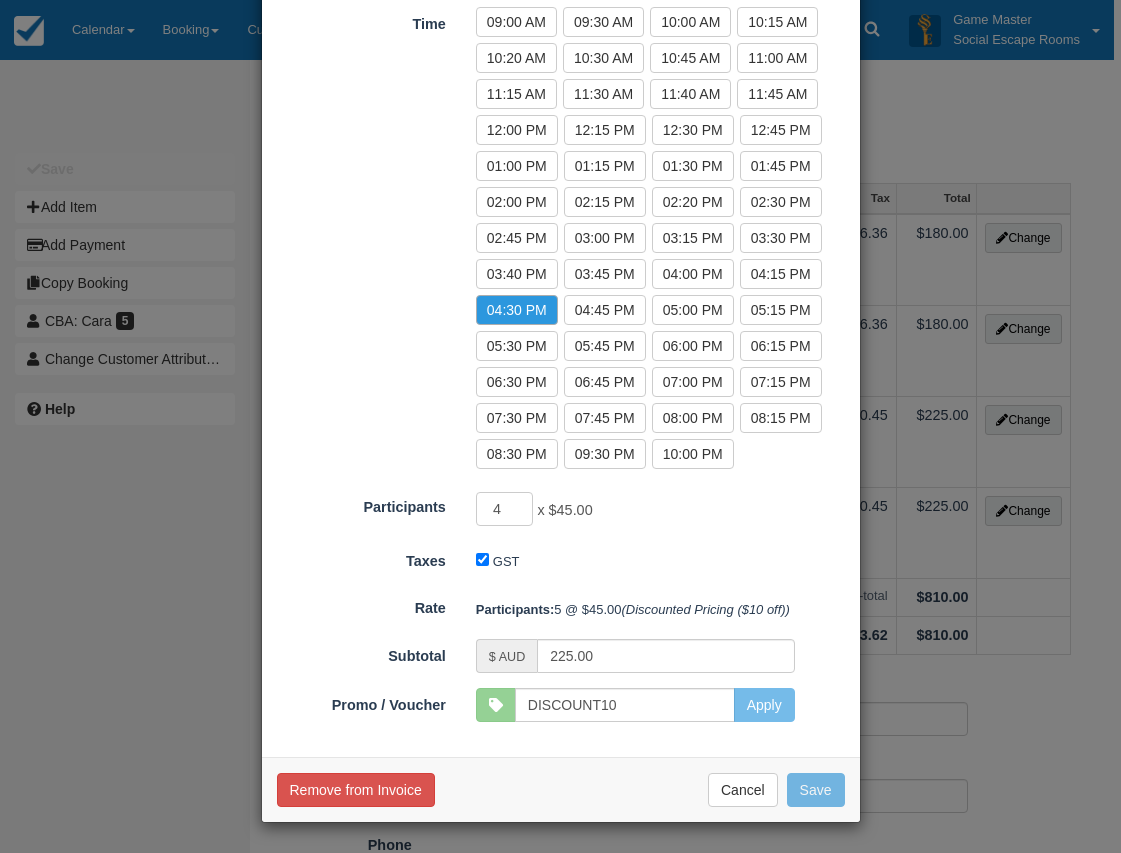 type on "180.00" 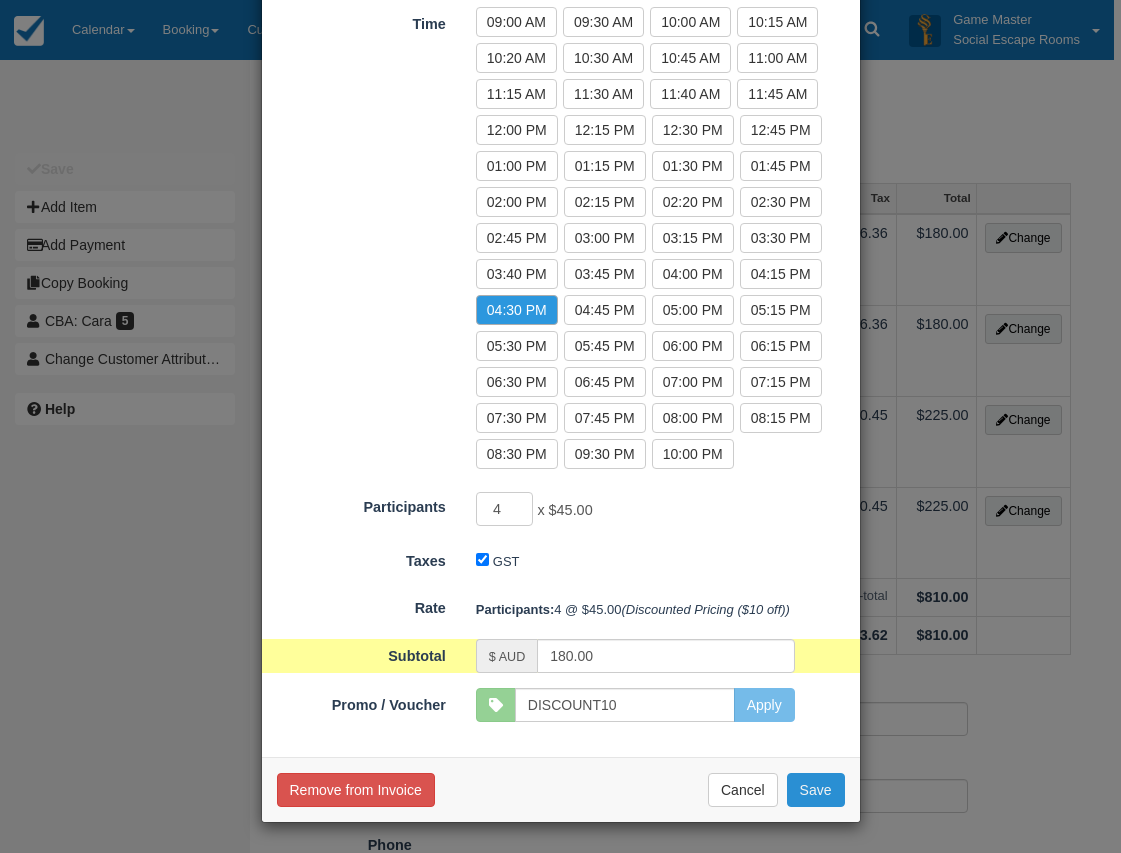 click on "Save" at bounding box center (816, 790) 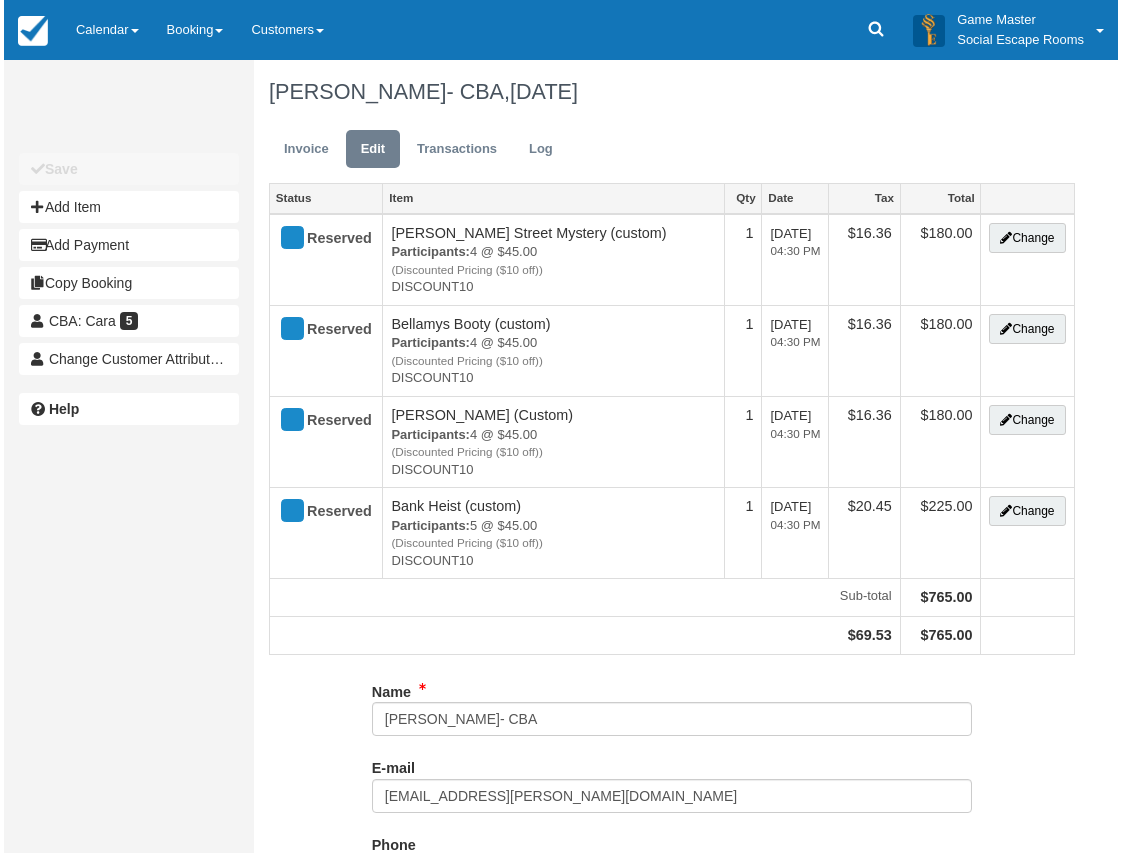 scroll, scrollTop: 0, scrollLeft: 0, axis: both 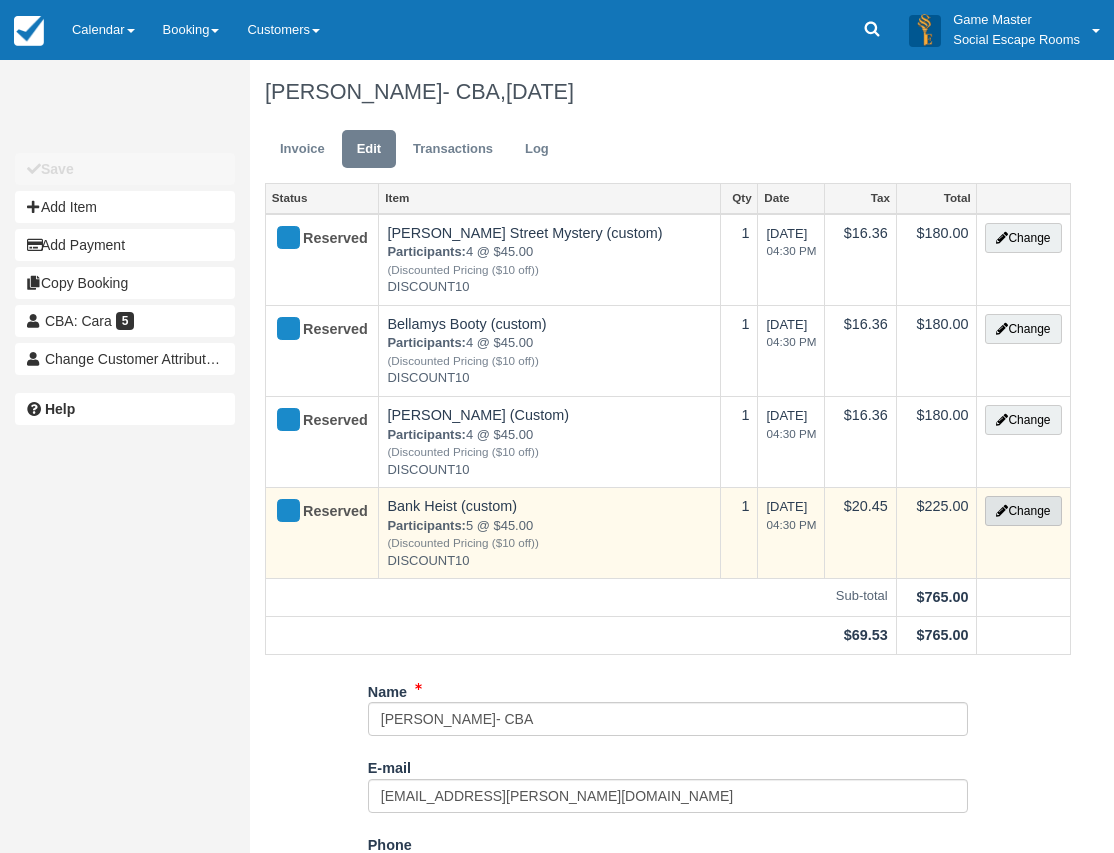 click on "Change" at bounding box center [1023, 511] 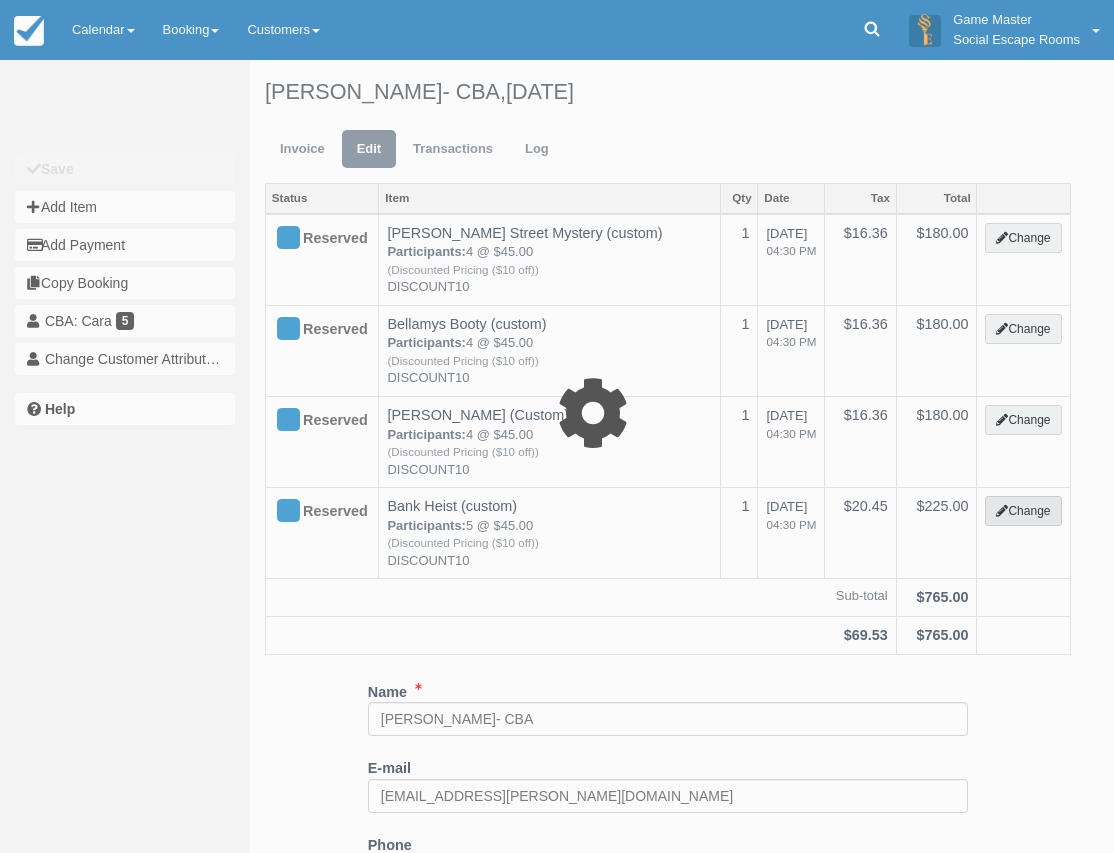 select on "2" 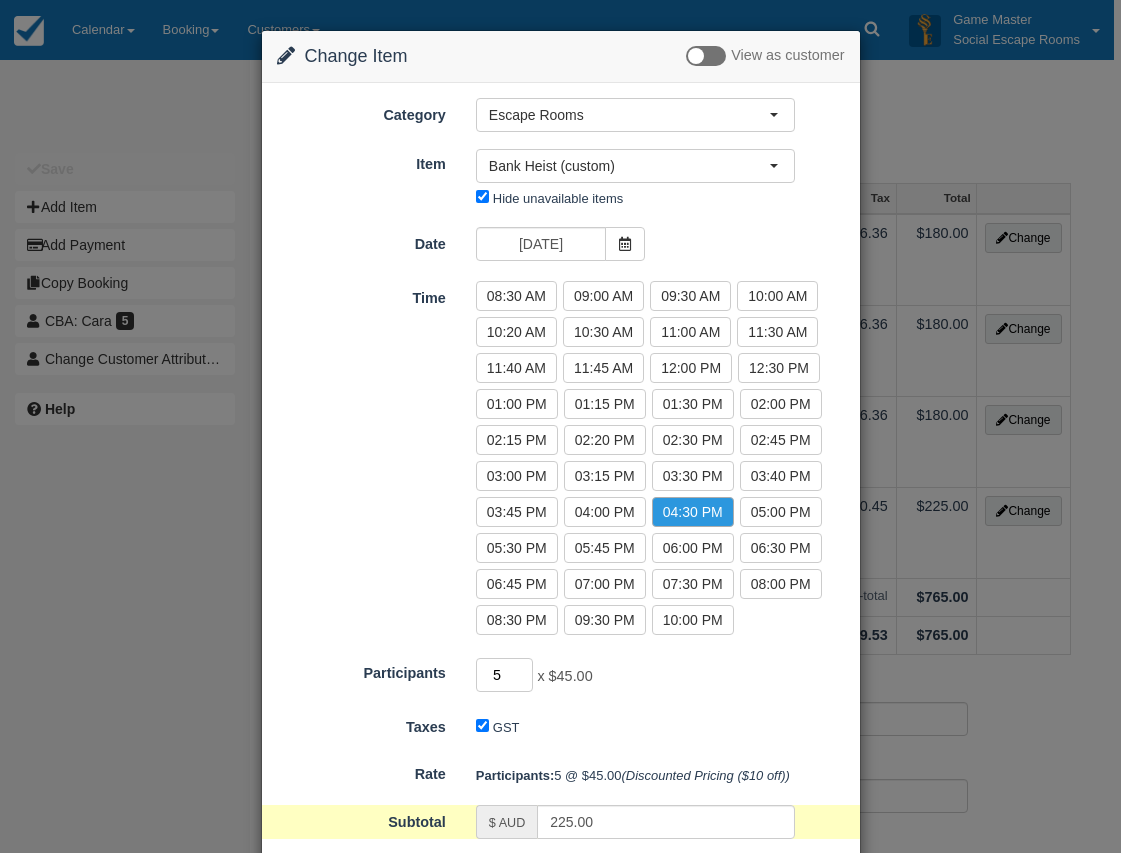 drag, startPoint x: 507, startPoint y: 672, endPoint x: 473, endPoint y: 665, distance: 34.713108 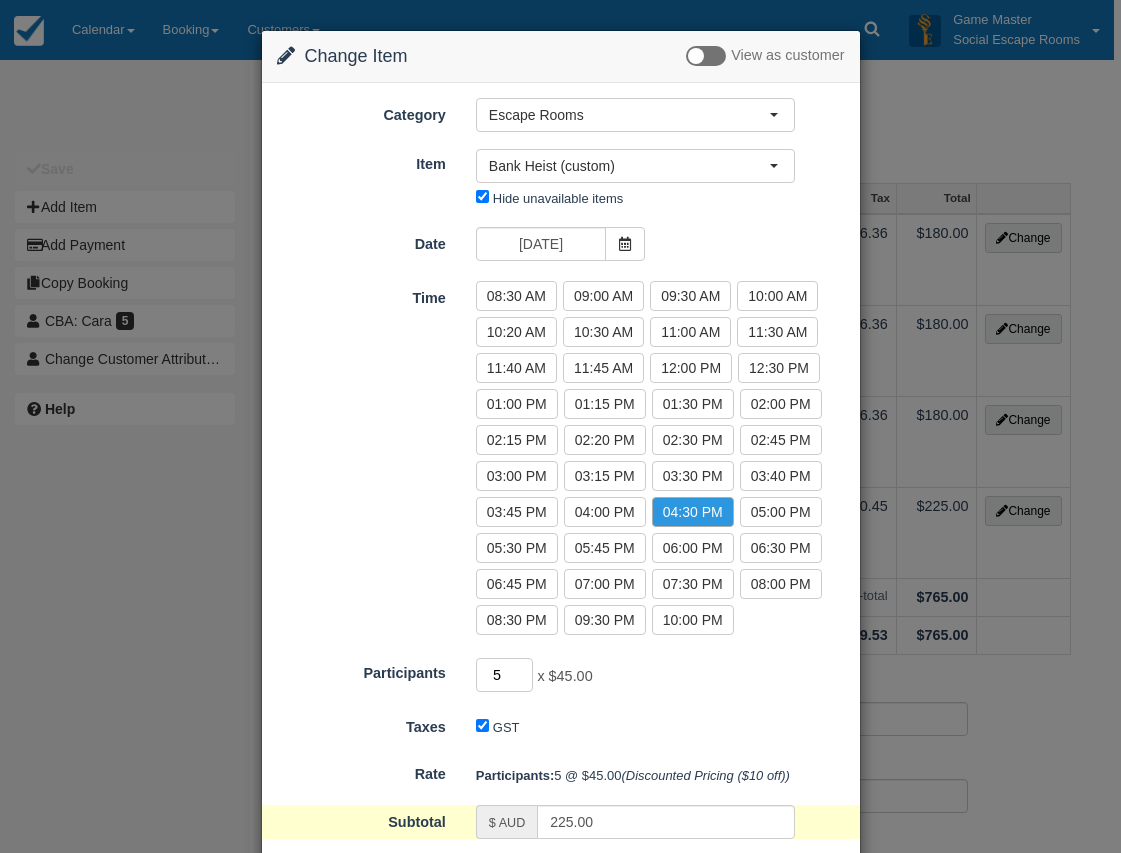 type on "4" 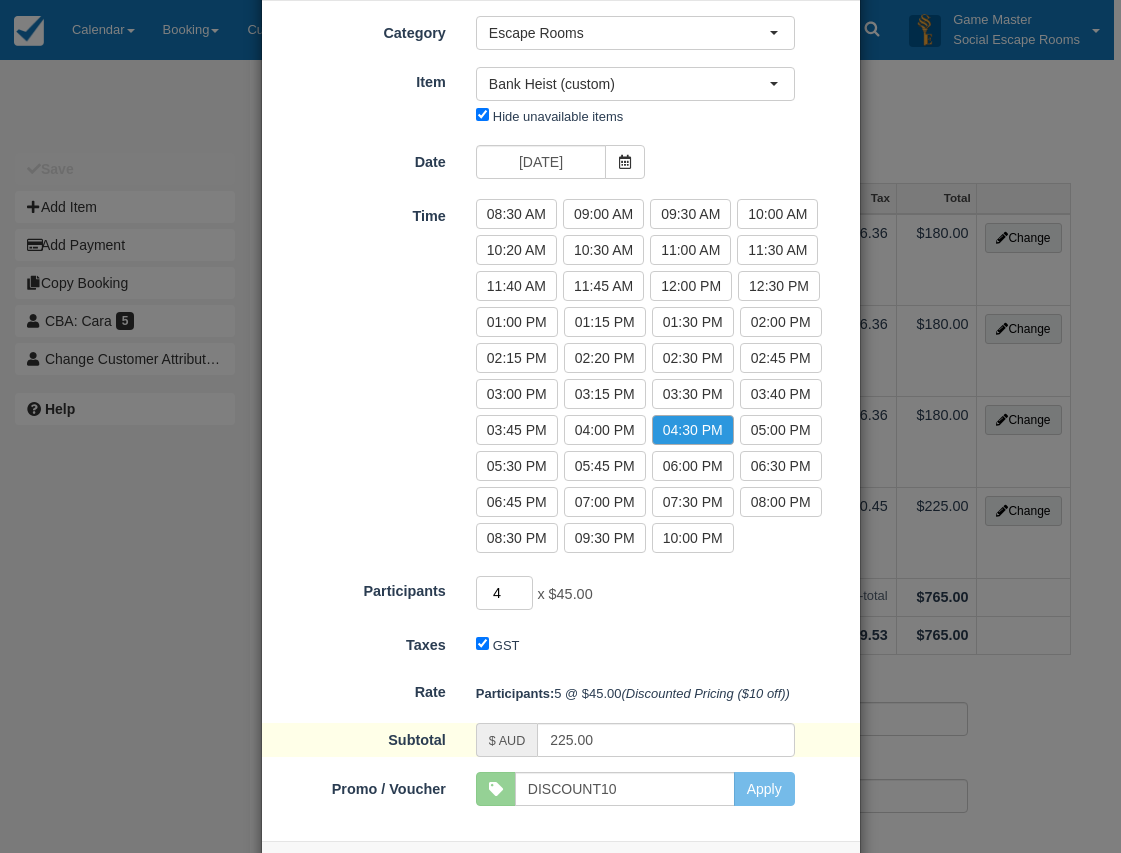 scroll, scrollTop: 166, scrollLeft: 0, axis: vertical 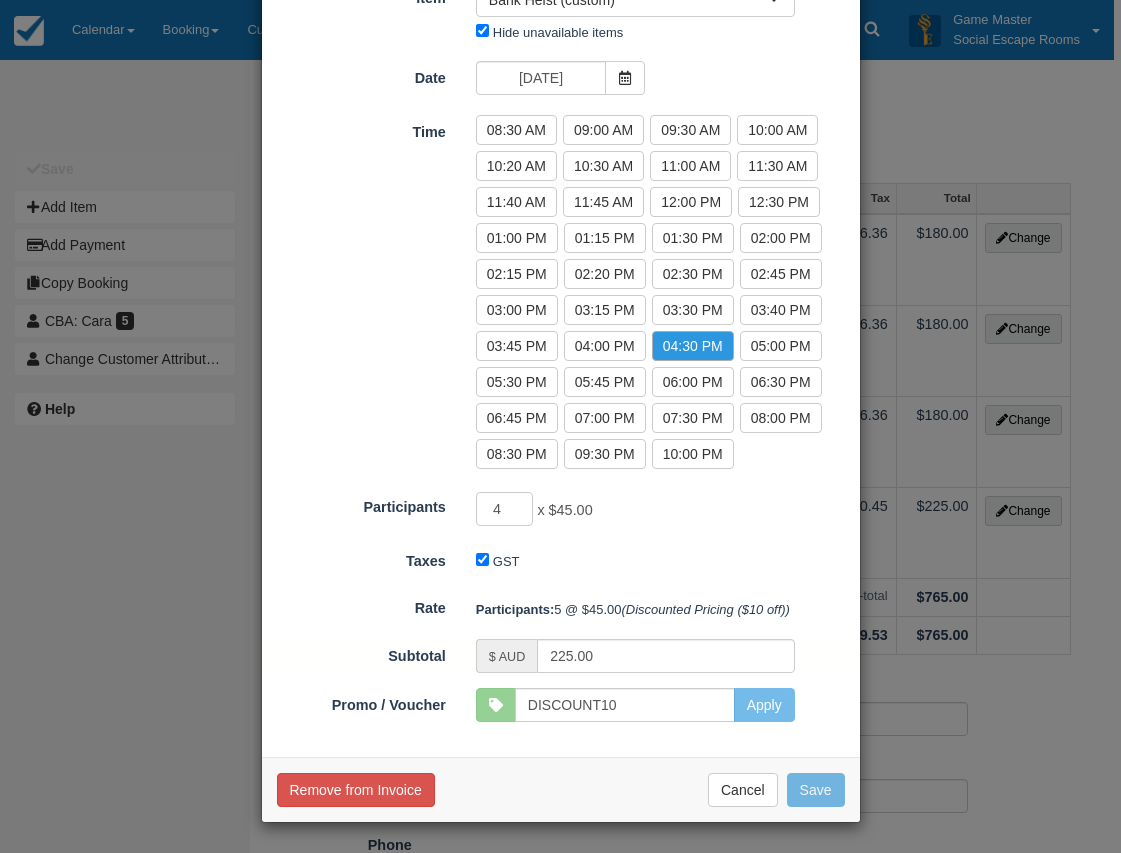 type on "180.00" 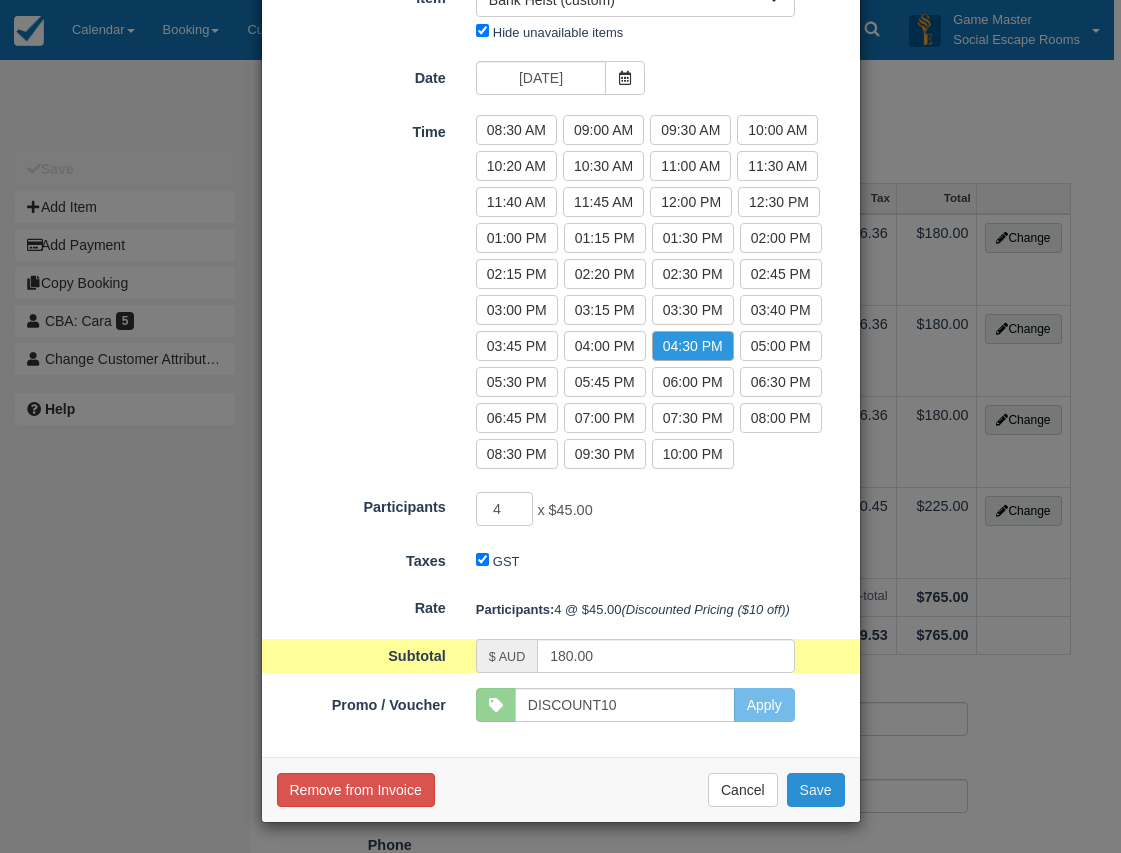 click on "Save" at bounding box center [816, 790] 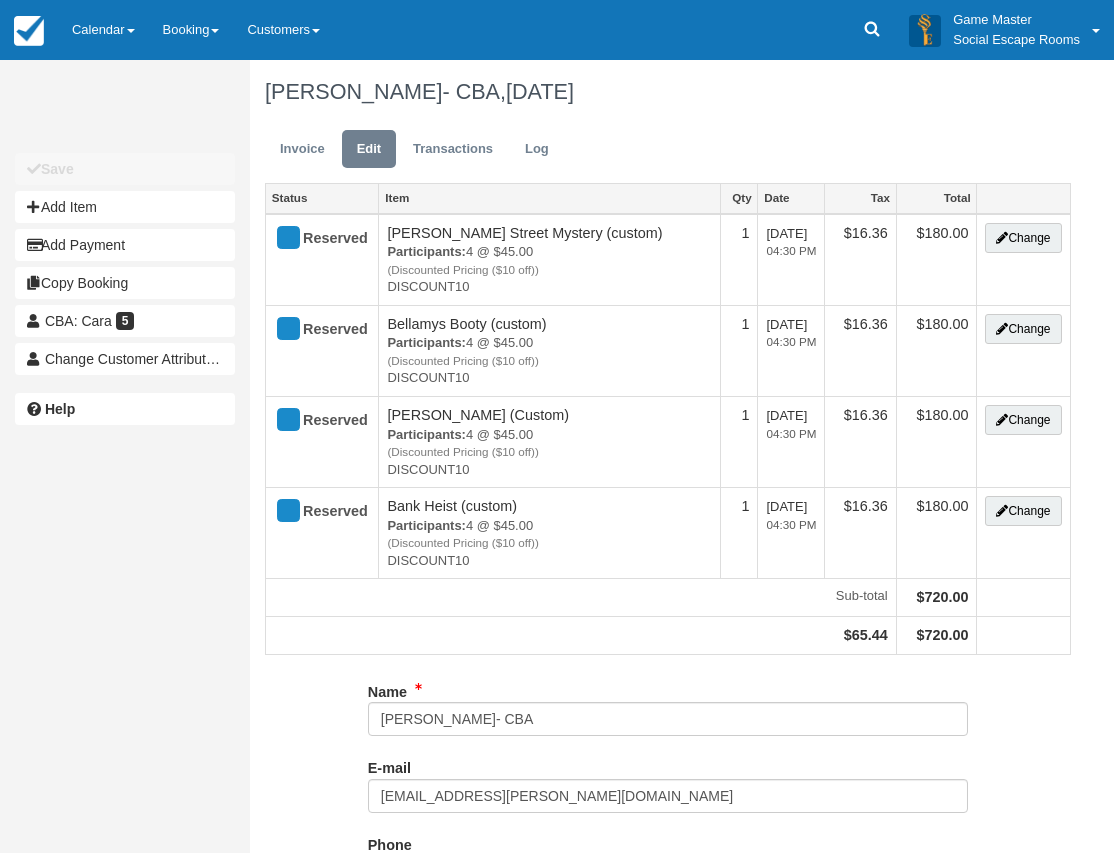 scroll, scrollTop: 0, scrollLeft: 0, axis: both 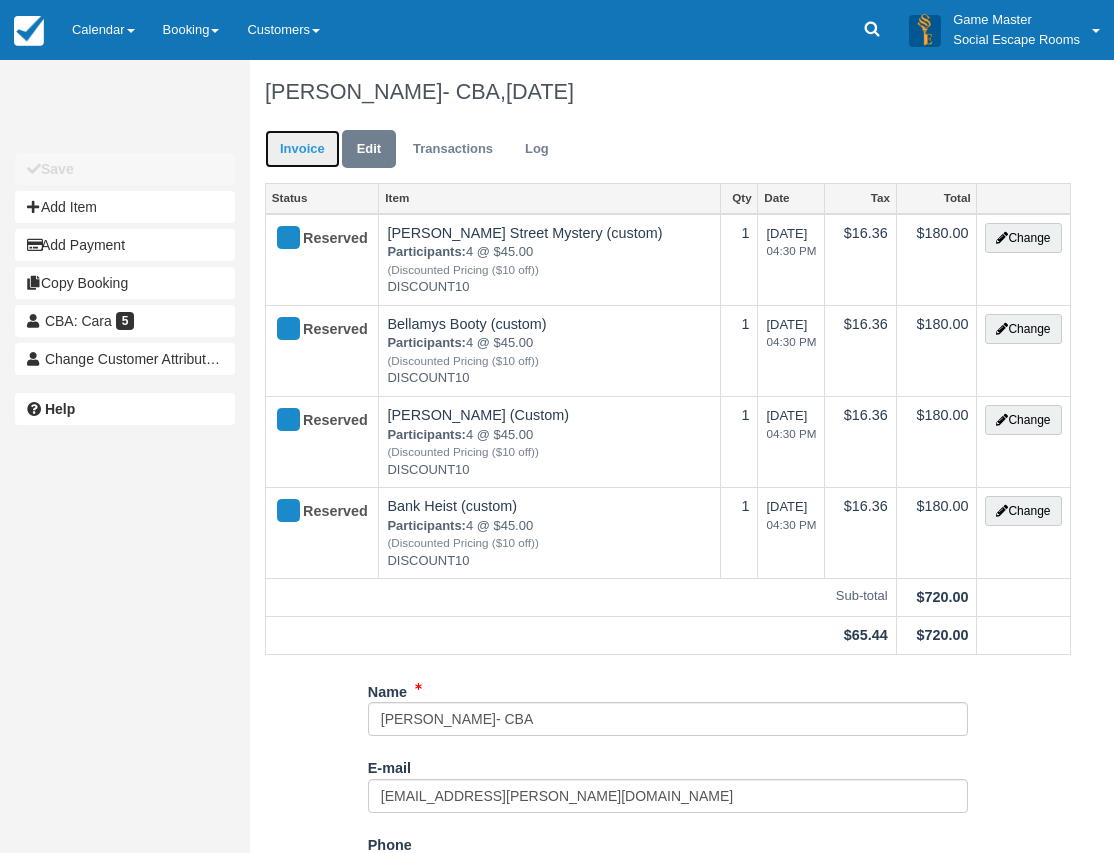 click on "Invoice" at bounding box center (302, 149) 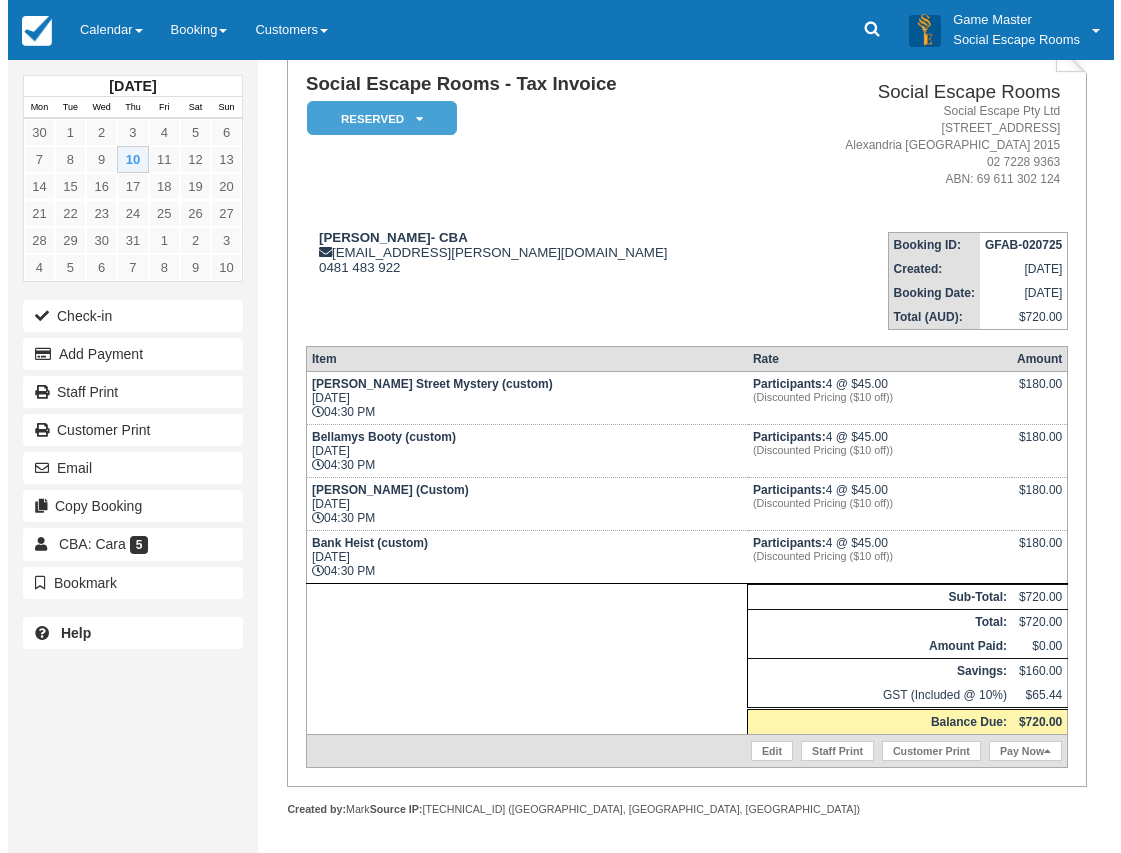 scroll, scrollTop: 300, scrollLeft: 0, axis: vertical 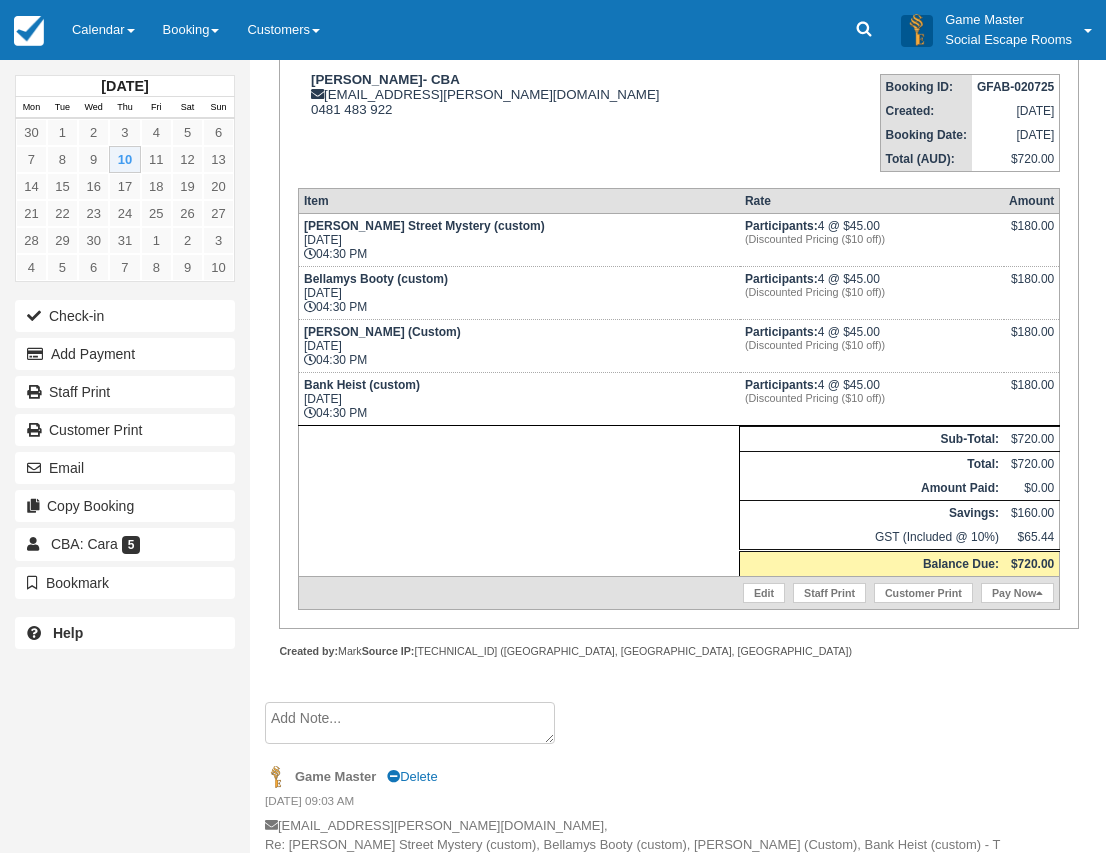 click on "Item
Rate
Amount
[PERSON_NAME] Street Mystery (custom)
[DATE]
04:30 PM
Participants:  4 @ $45.00  (Discounted Pricing ($10 off))
$180.00
Bellamys Booty (custom)
[DATE]
04:30 PM
Participants:  4 @ $45.00  (Discounted Pricing ($10 off))
$180.00
[PERSON_NAME] (Custom)
[DATE]
04:30 PM
Participants:  4 @ $45.00  (Discounted Pricing ($10 off))
$180.00
Bank Heist (custom)
[DATE]
04:30 PM
Participants:  4 @ $45.00  (Discounted Pricing ($10 off))
$180.00
Sub-Total:
$720.00
Total:" at bounding box center [679, 399] 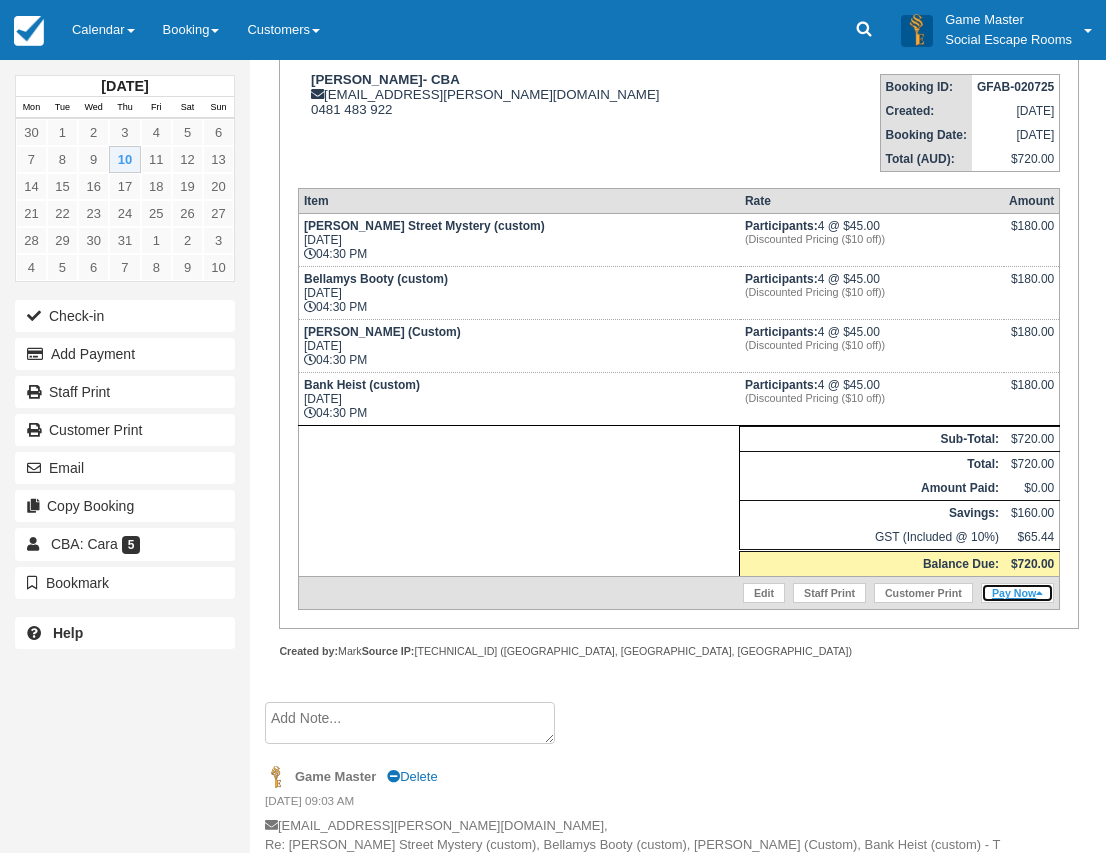 click on "Pay Now" at bounding box center (1017, 593) 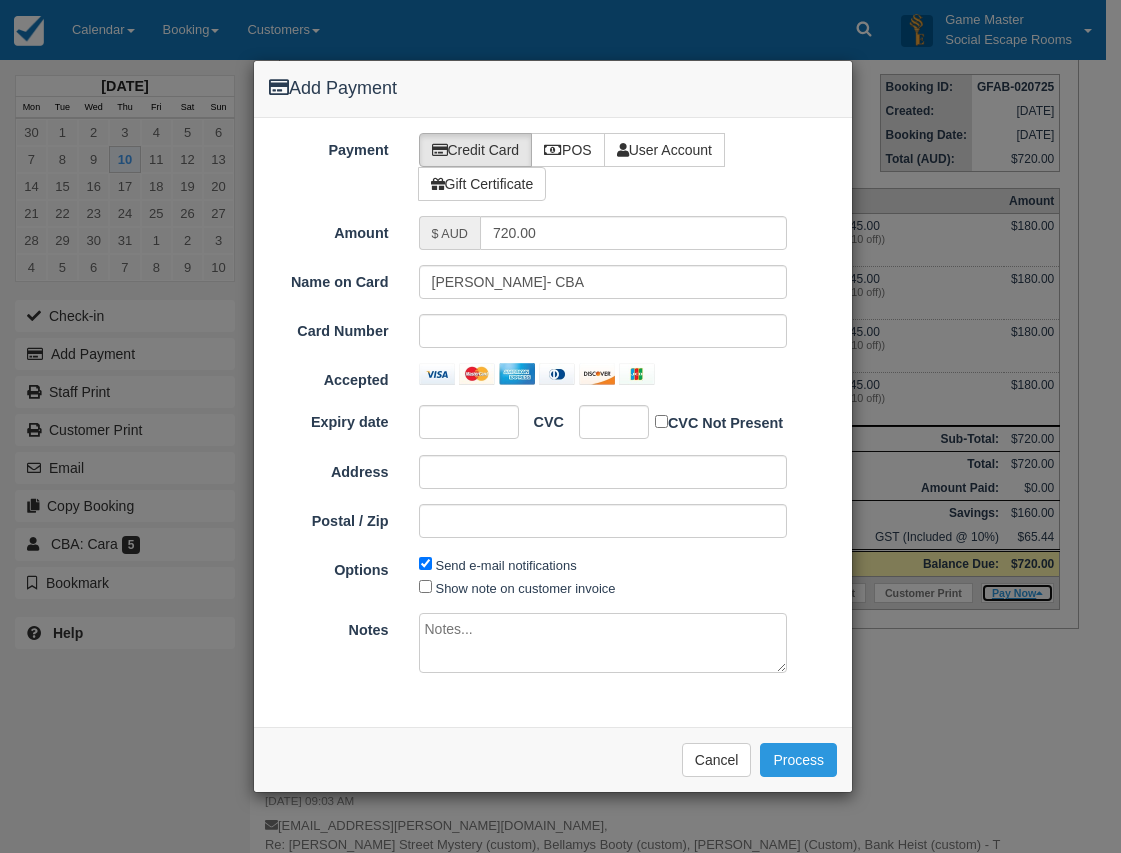 type on "[DATE]" 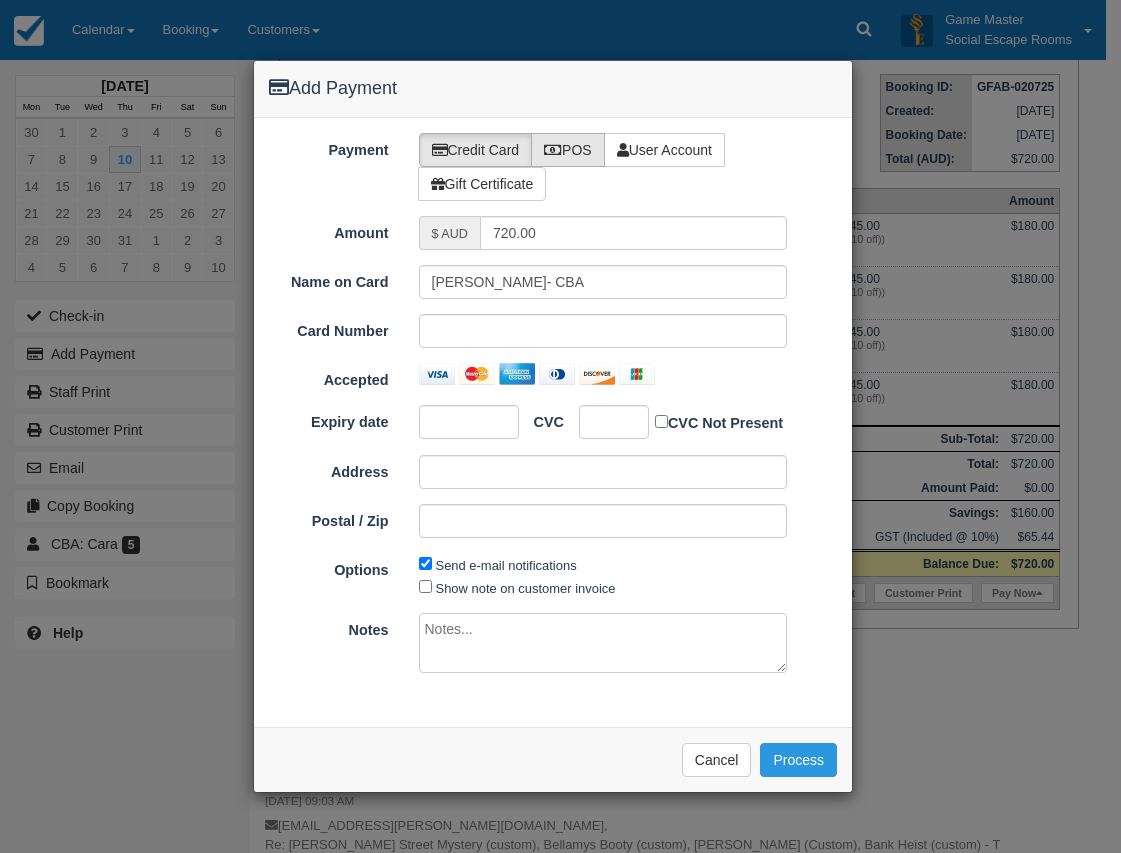 click on "POS" at bounding box center (568, 150) 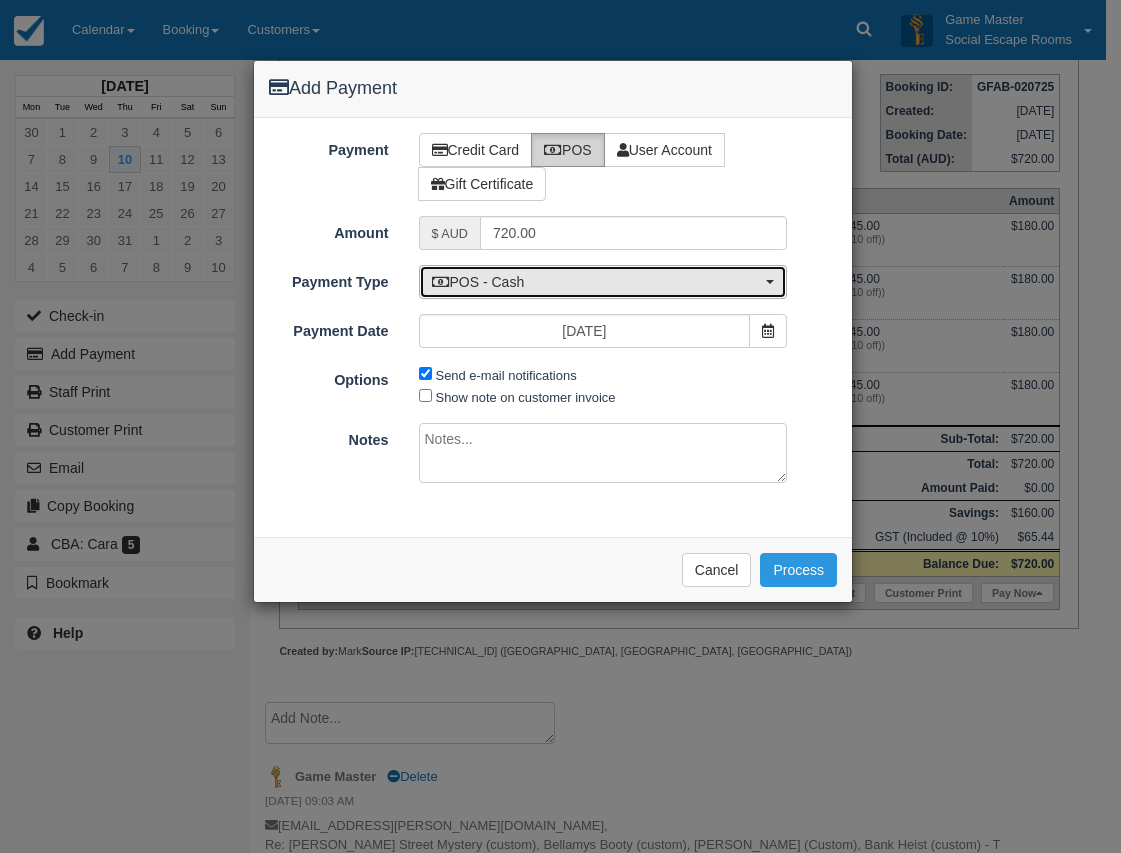 click on "POS - Cash" at bounding box center (597, 282) 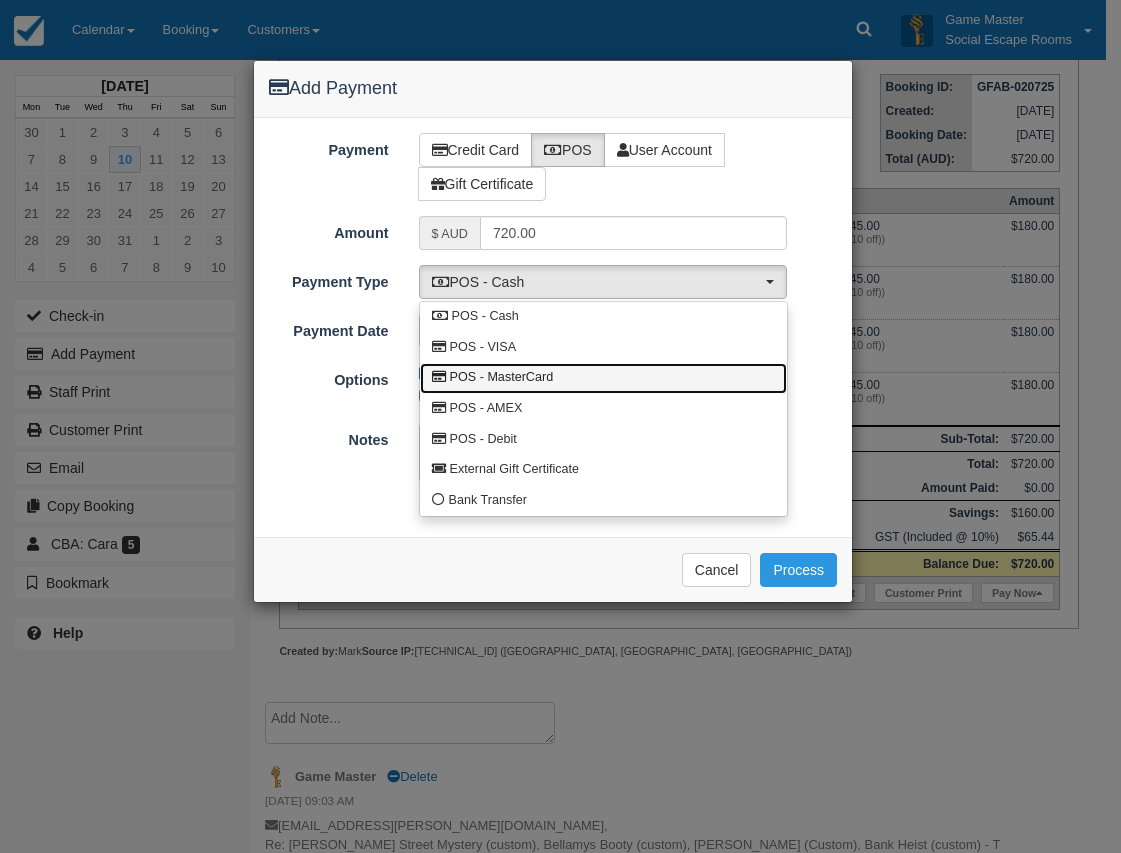 click on "POS - MasterCard" at bounding box center (603, 378) 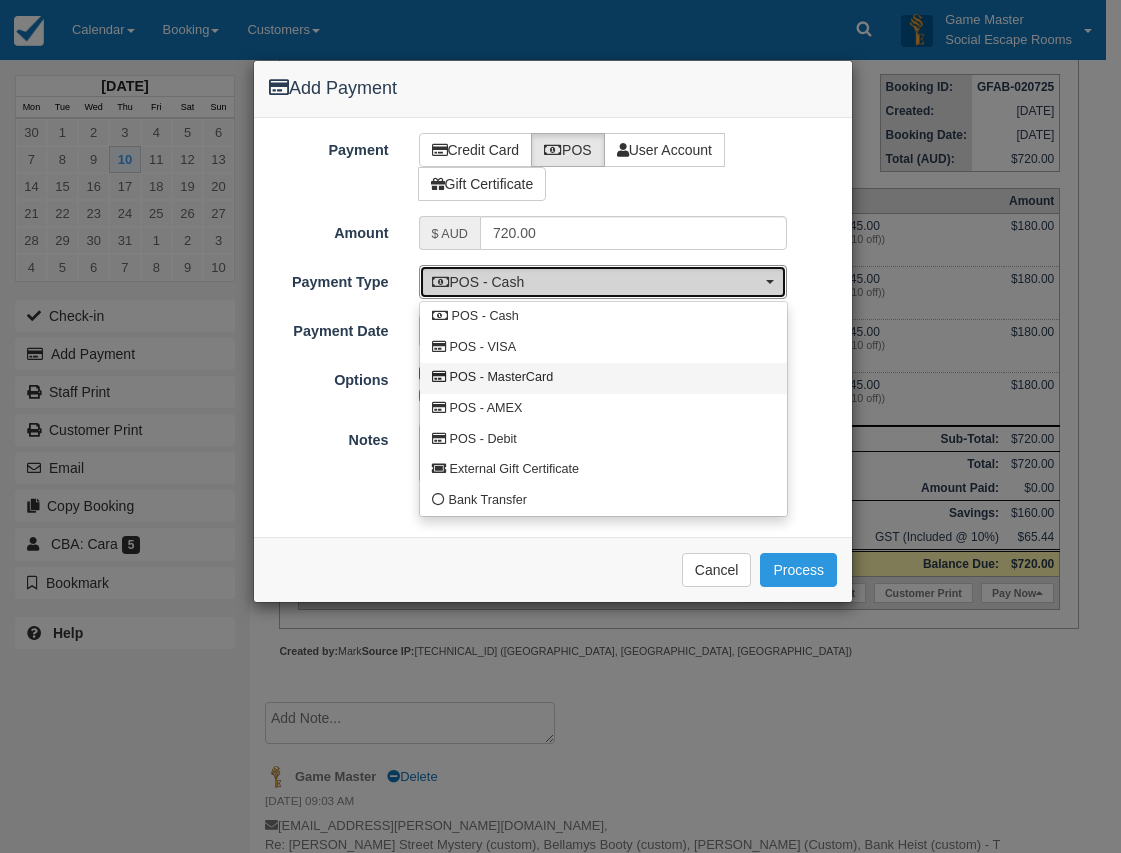 select on "MC" 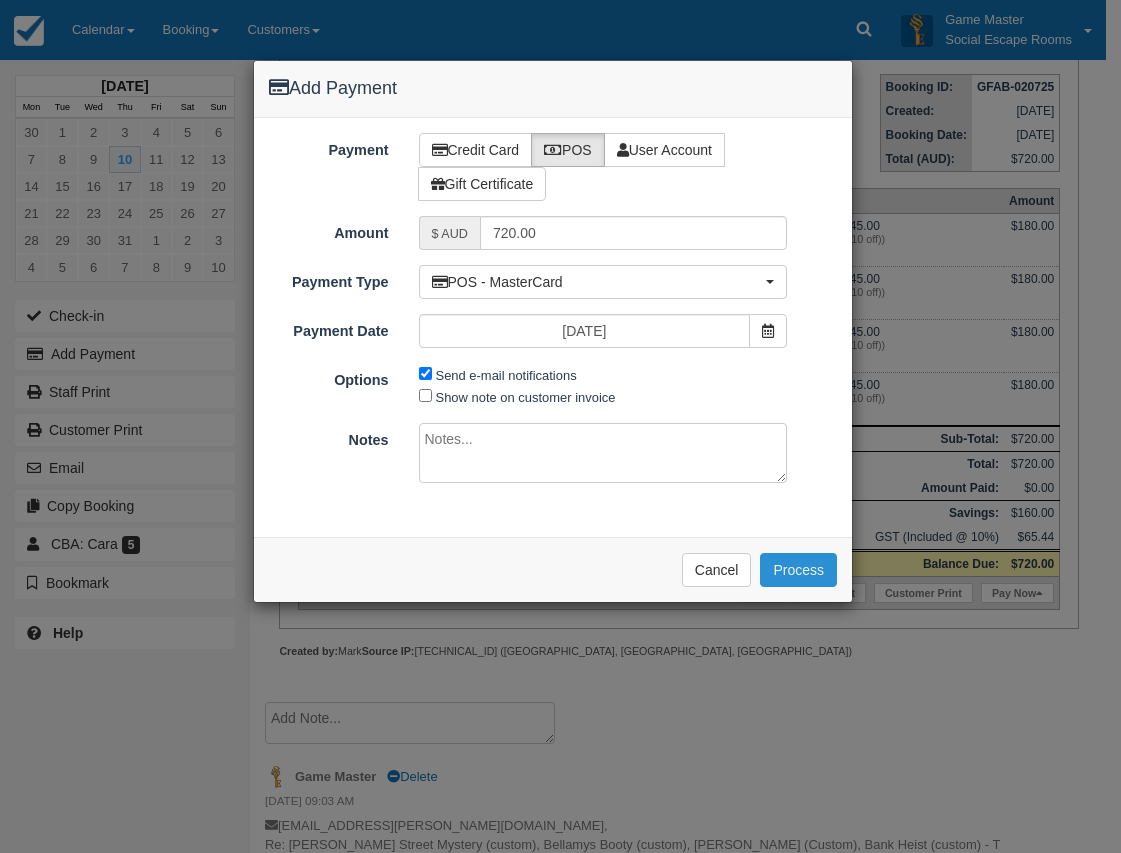 click on "Process" at bounding box center [798, 570] 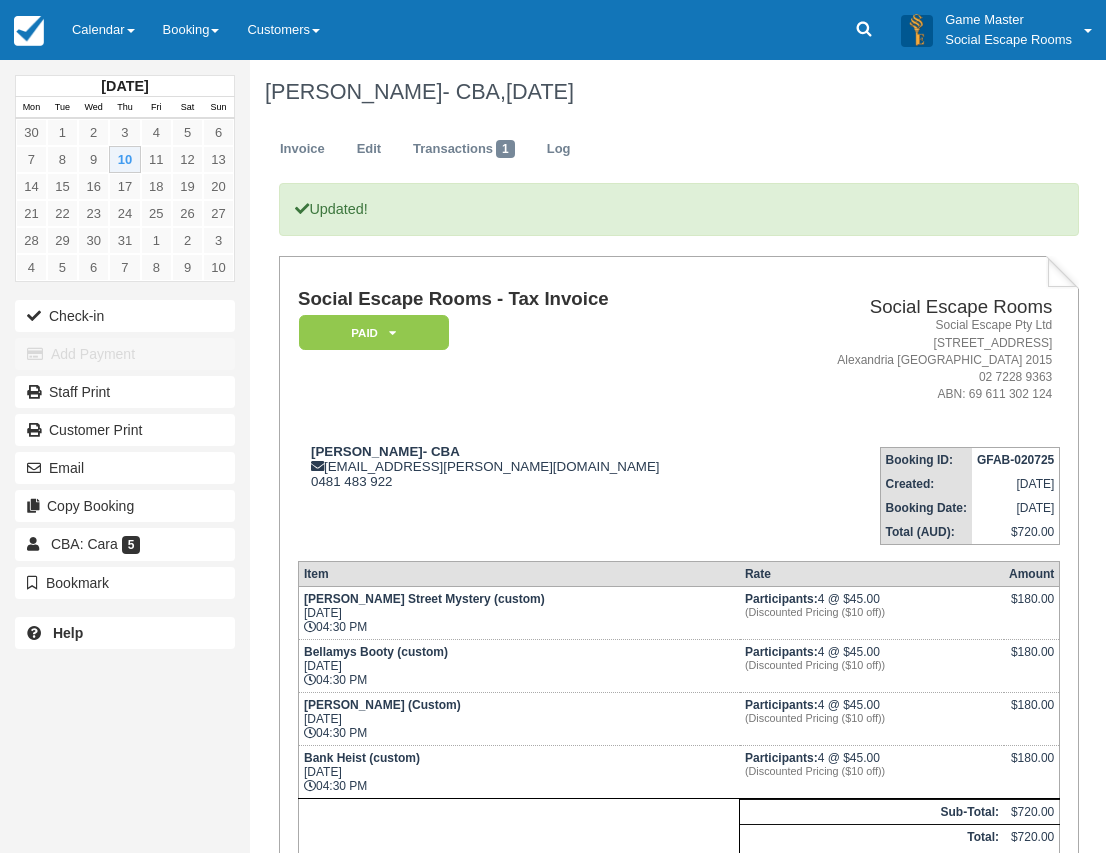 scroll, scrollTop: 0, scrollLeft: 0, axis: both 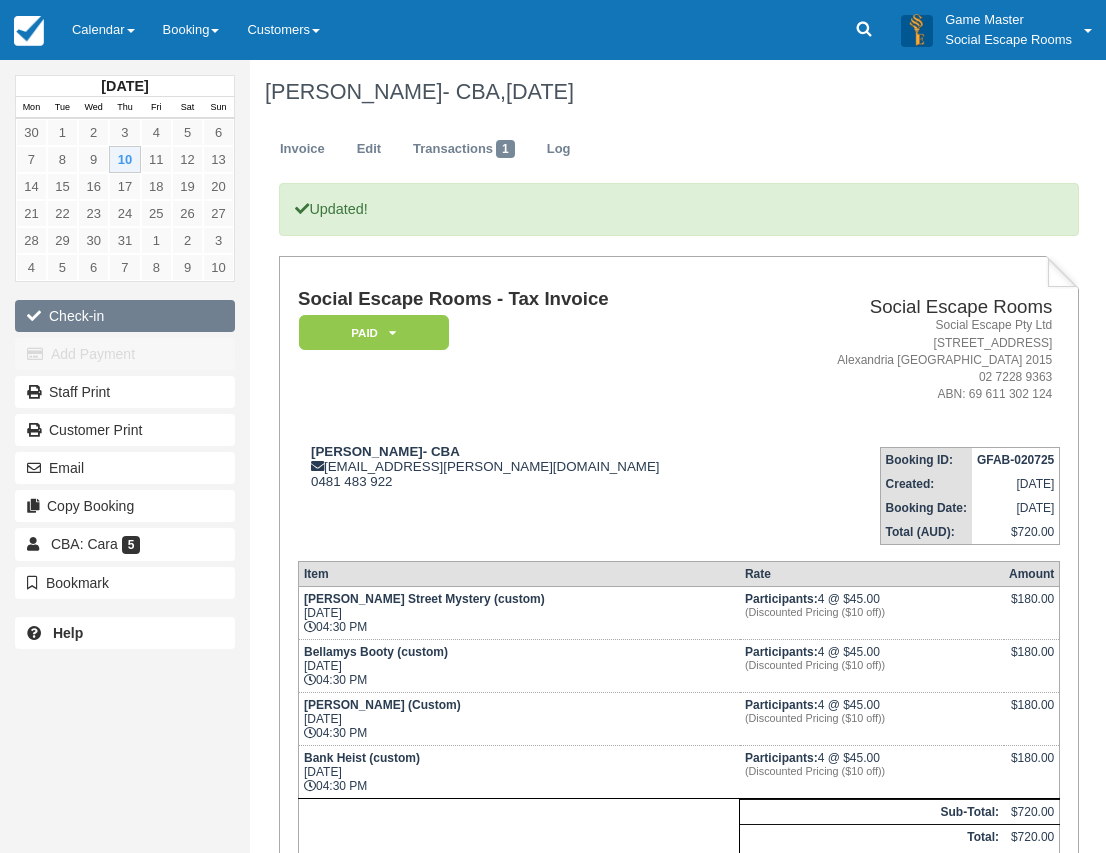 click on "Check-in" at bounding box center (125, 316) 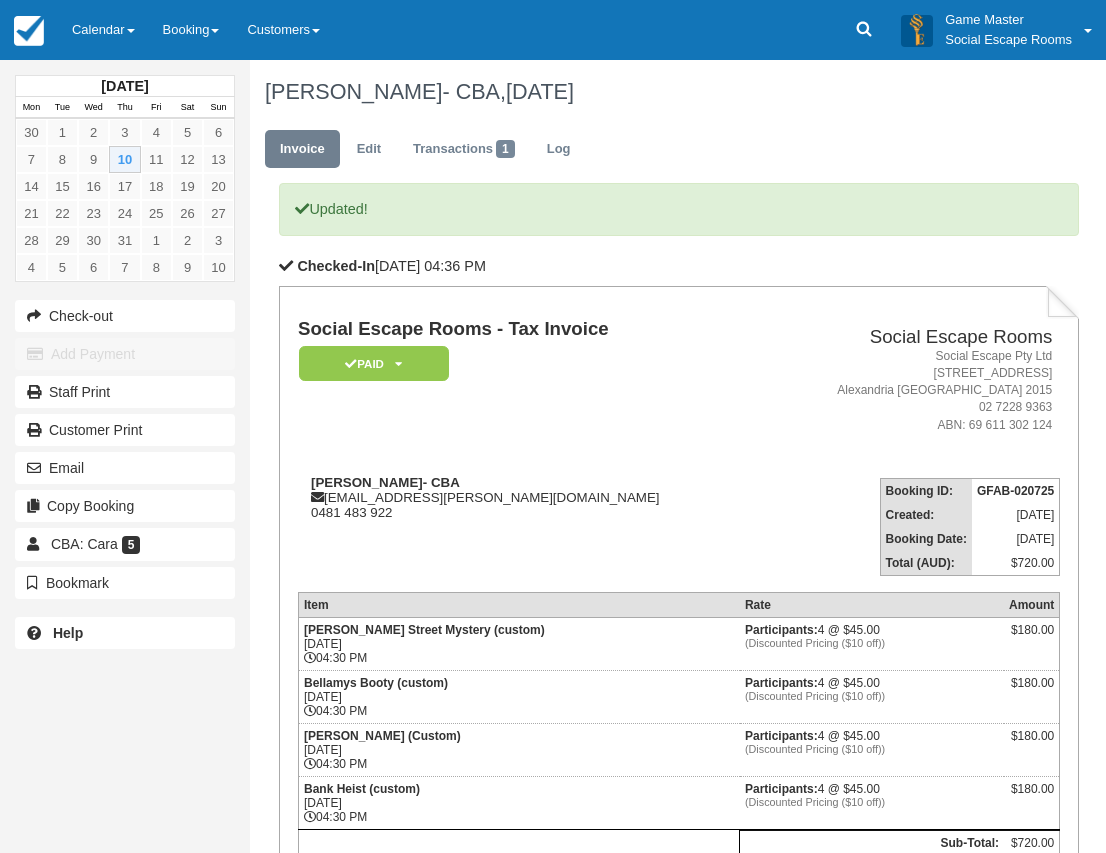 scroll, scrollTop: 0, scrollLeft: 0, axis: both 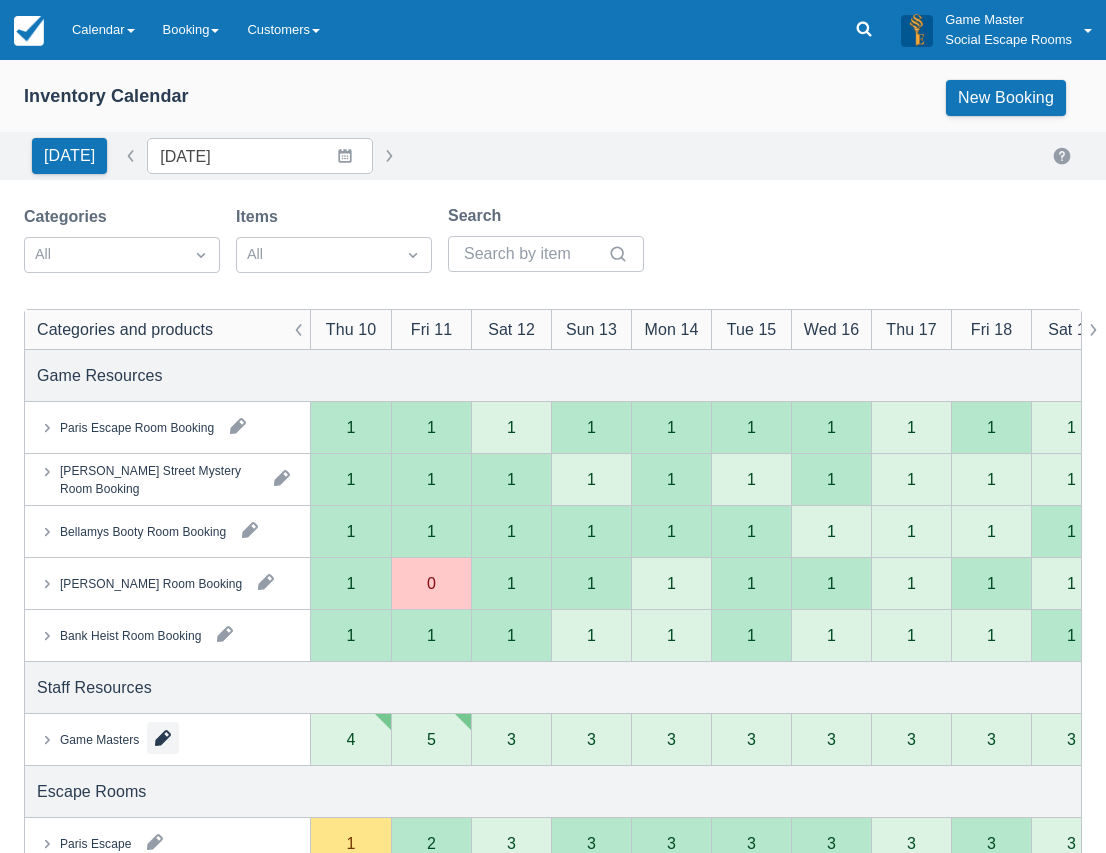click at bounding box center [163, 738] 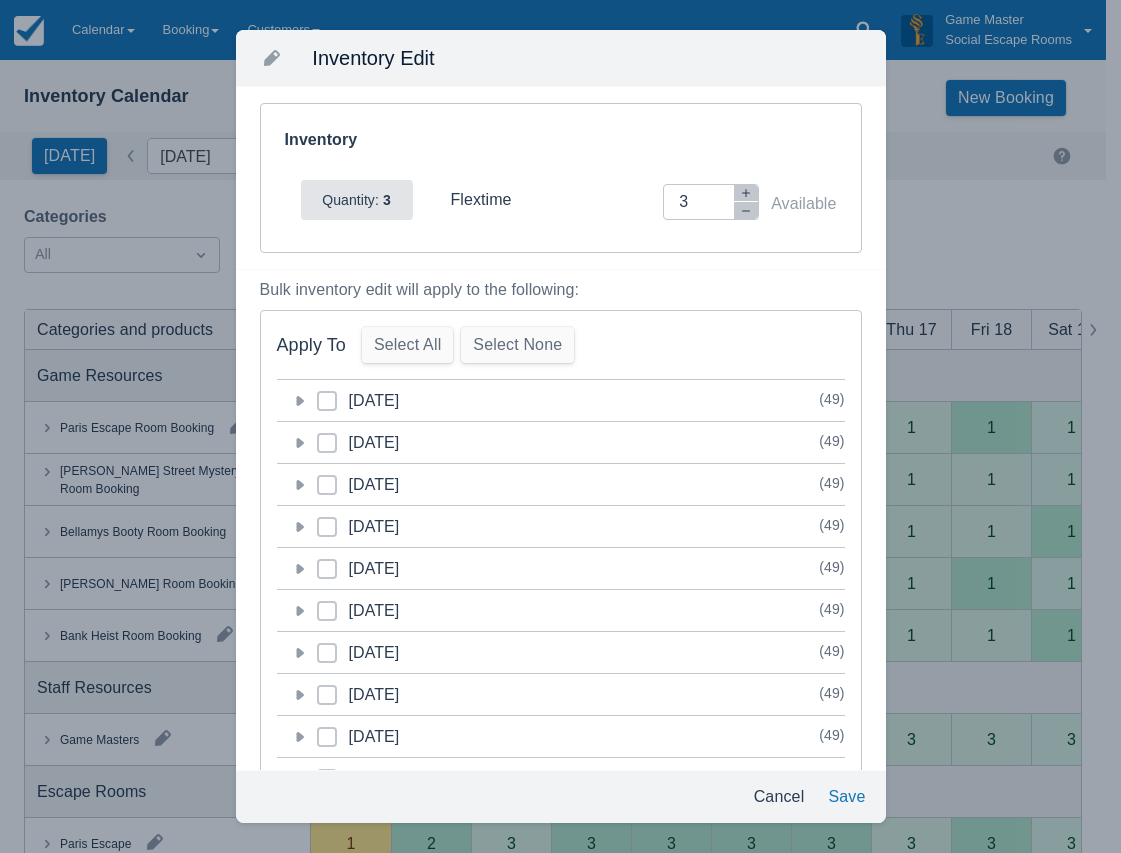 click 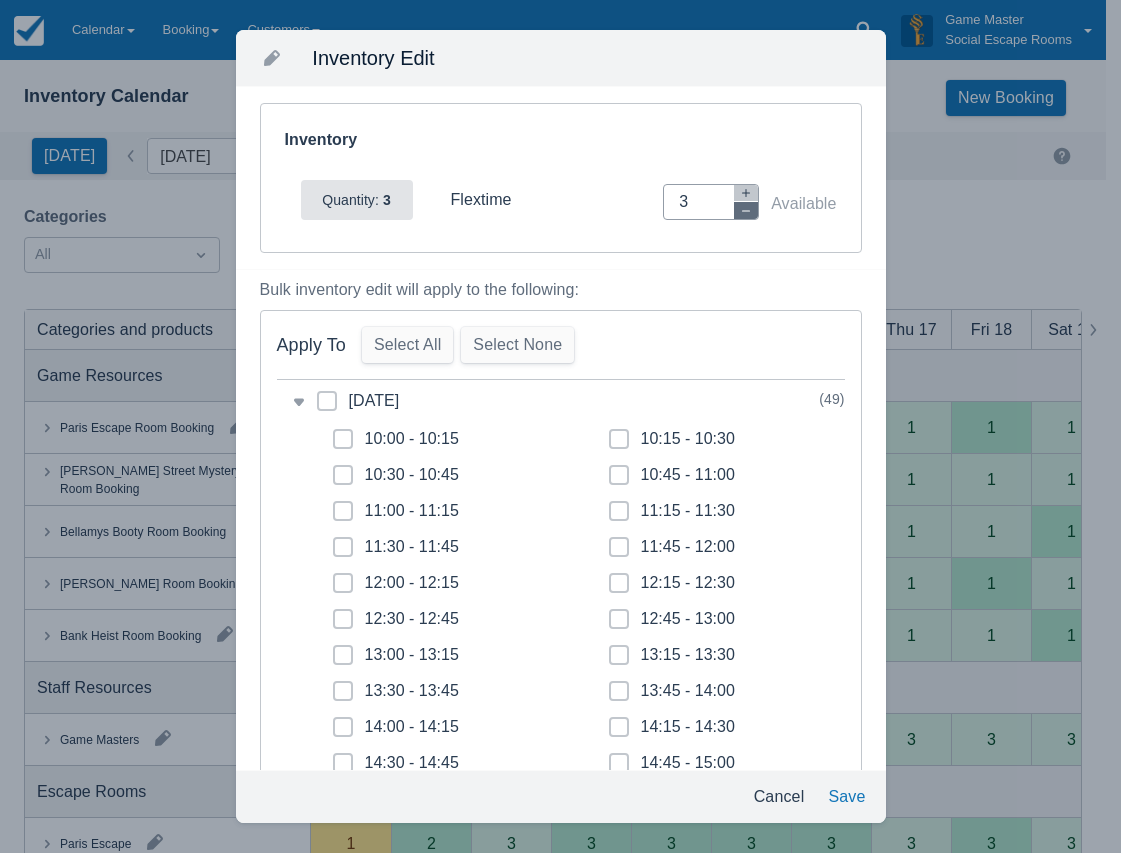click at bounding box center [746, 210] 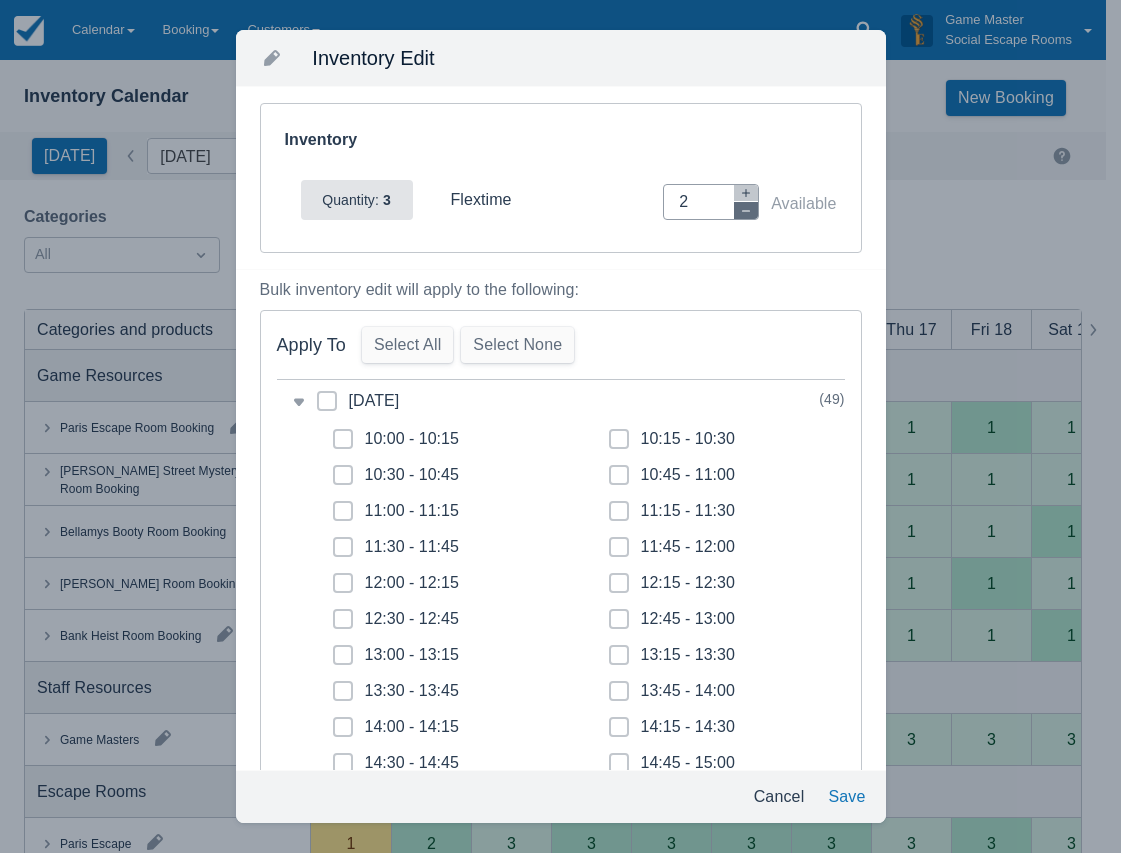click at bounding box center [746, 210] 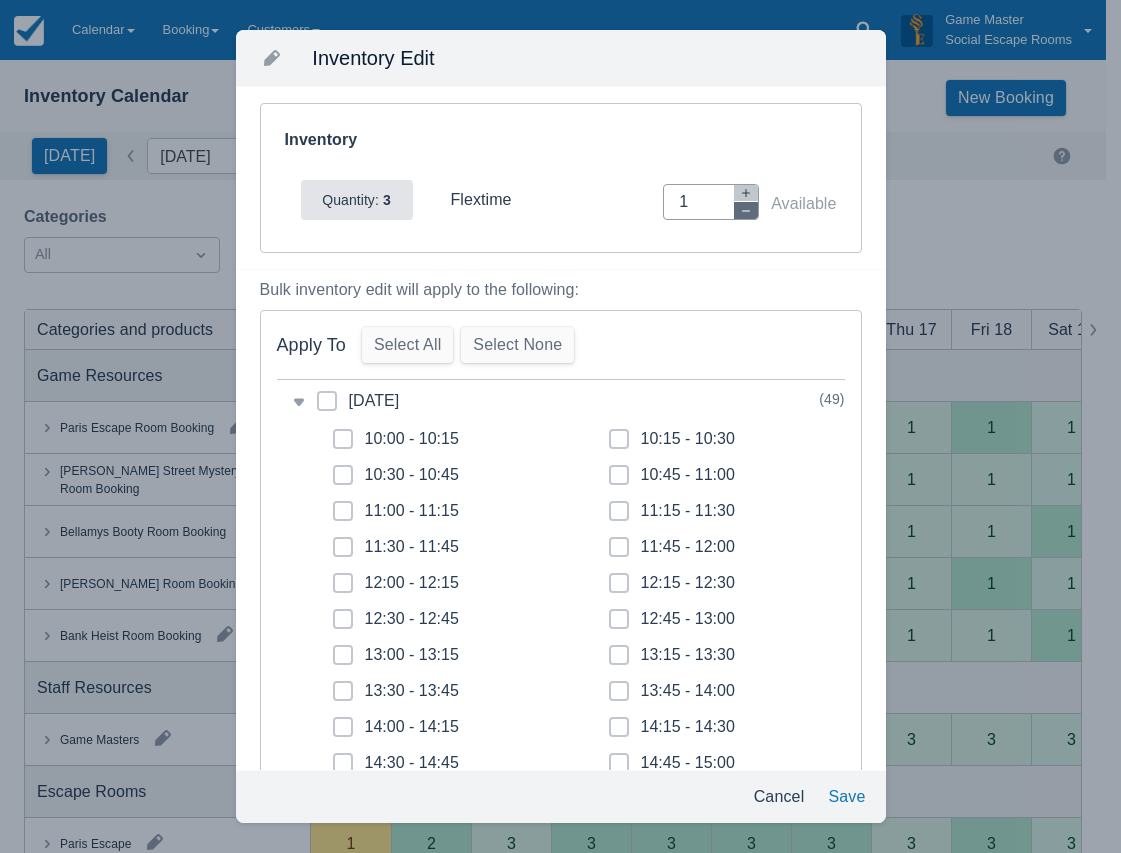 click at bounding box center [746, 210] 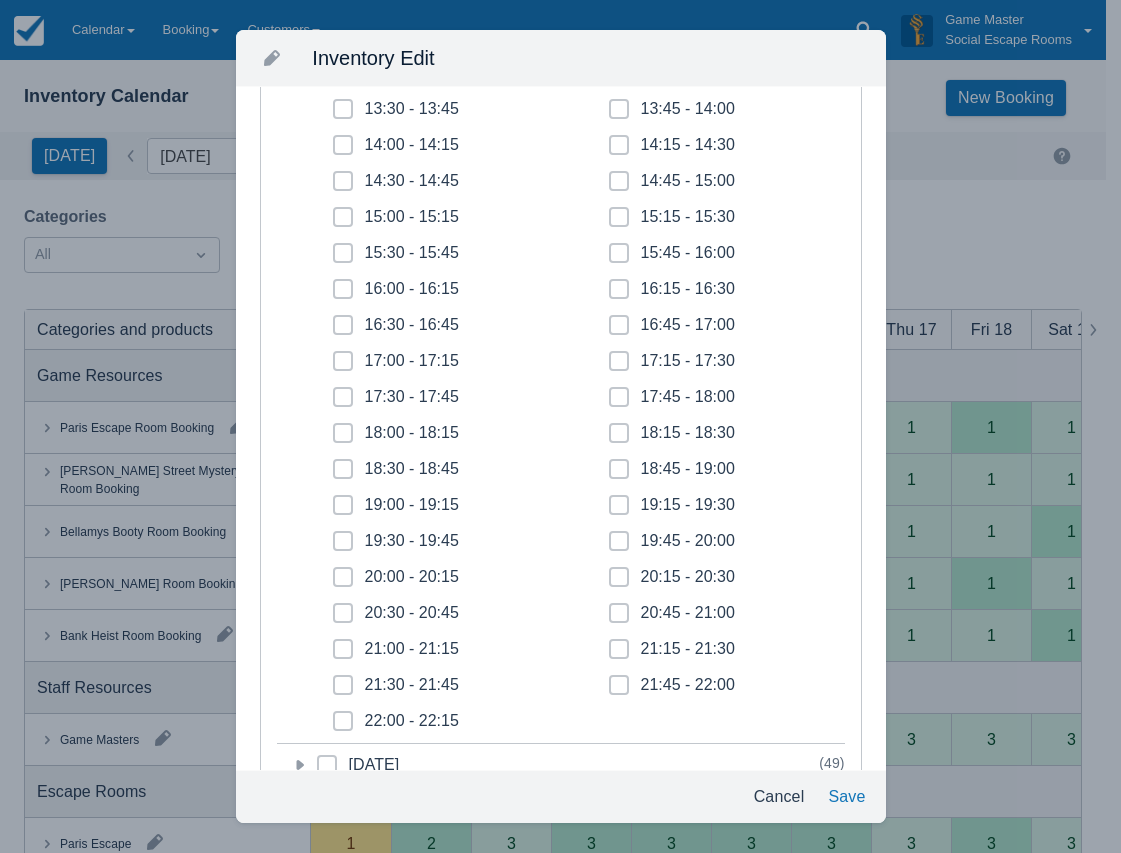 scroll, scrollTop: 600, scrollLeft: 0, axis: vertical 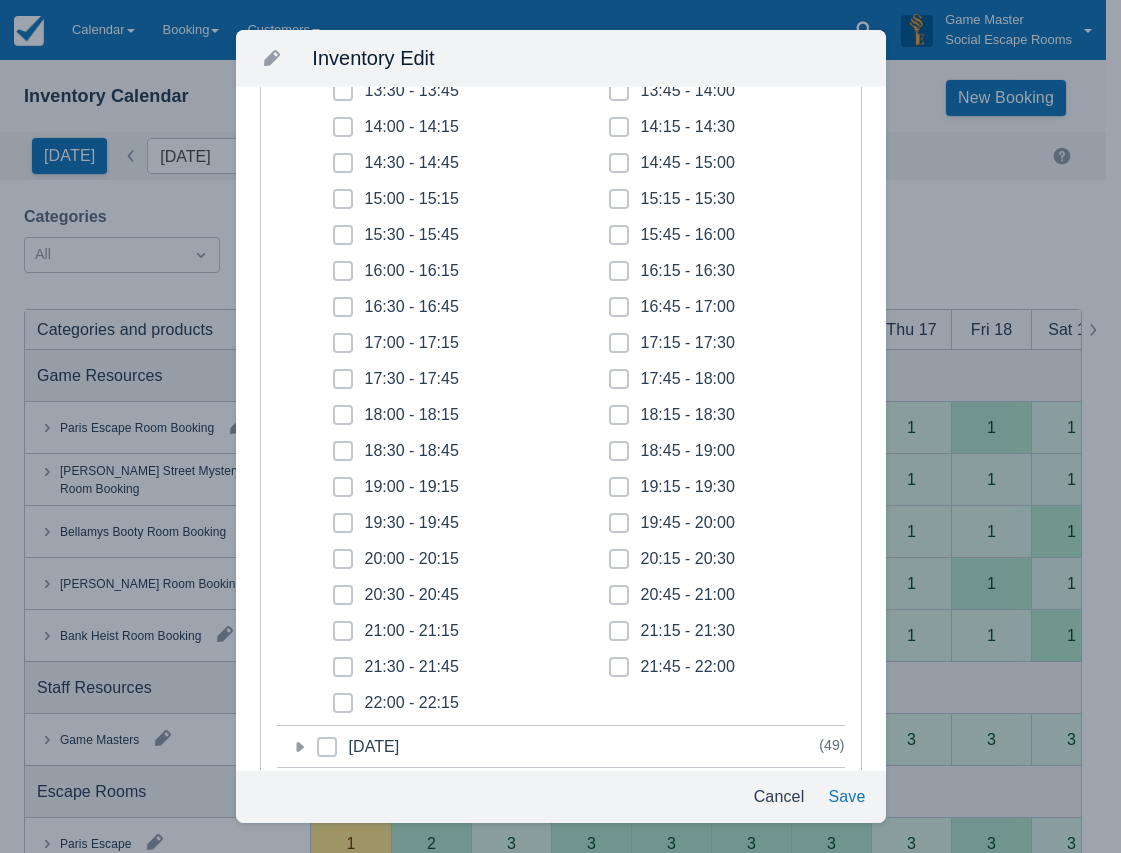 click at bounding box center (619, 459) 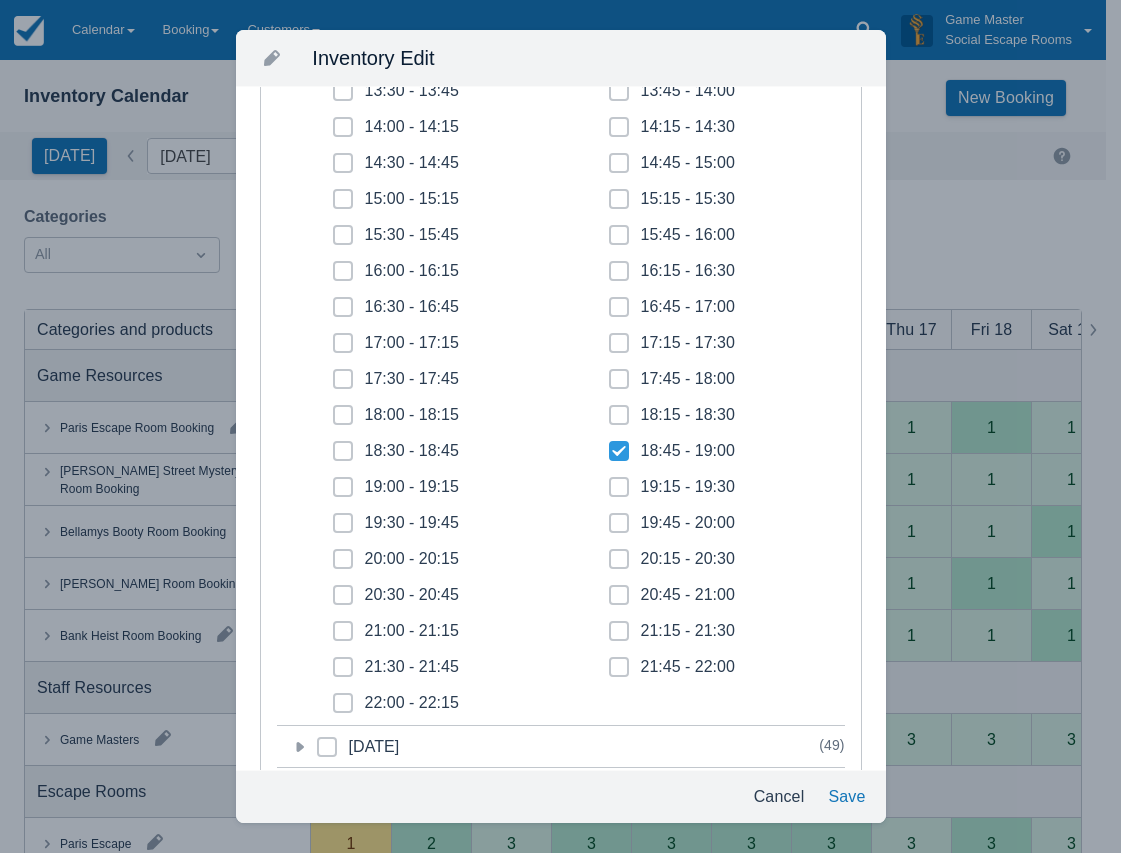 checkbox on "true" 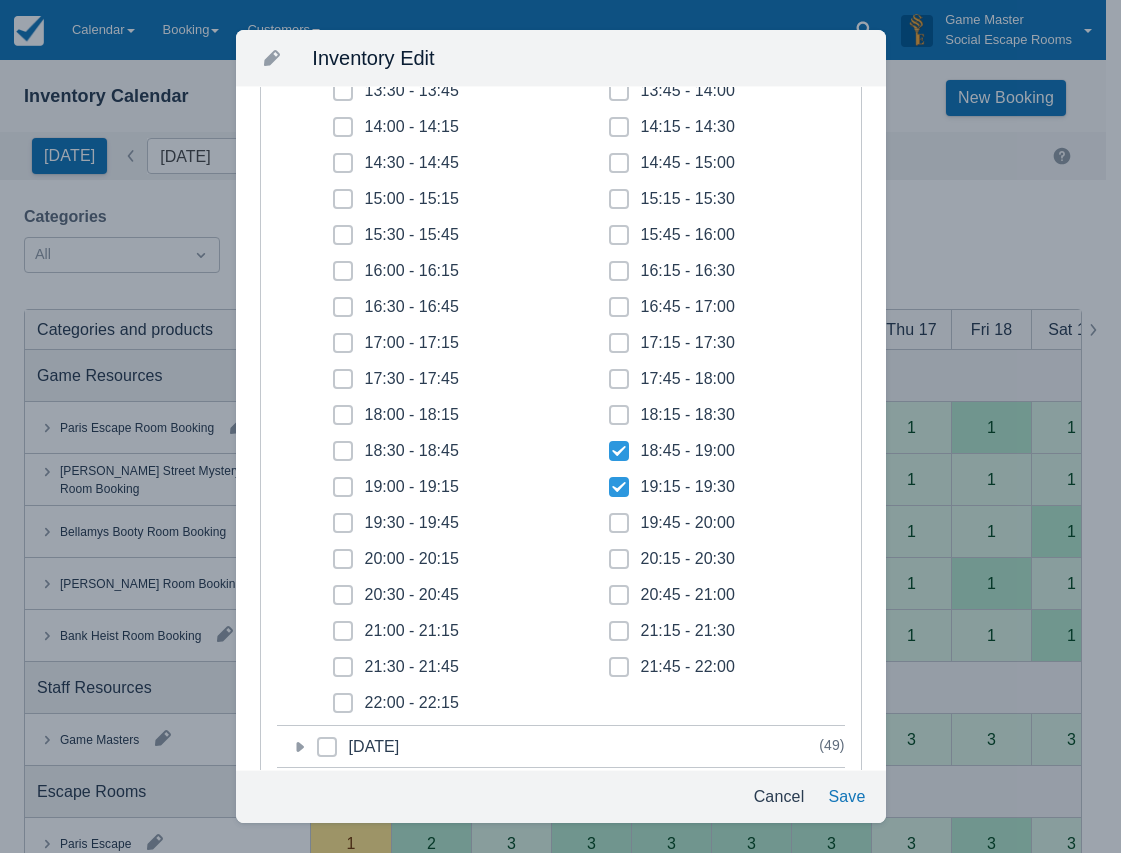 checkbox on "true" 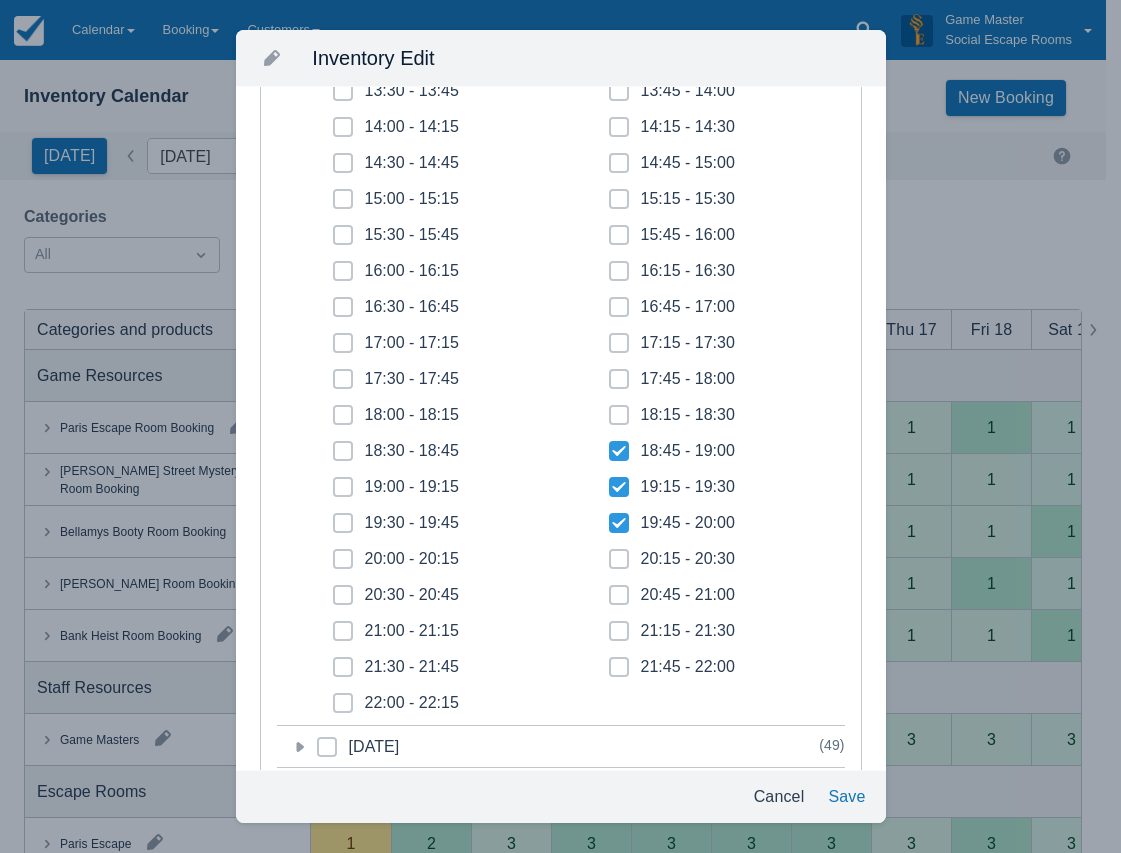 click at bounding box center [619, 567] 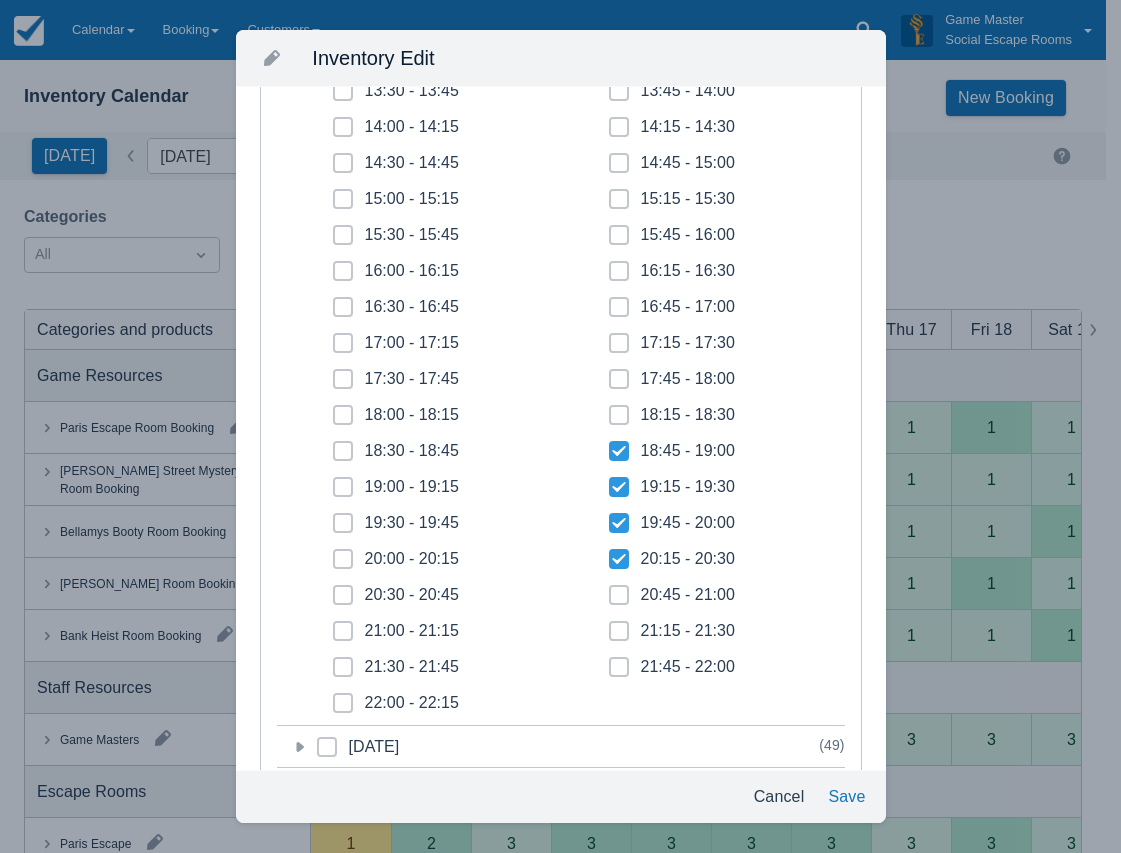checkbox on "true" 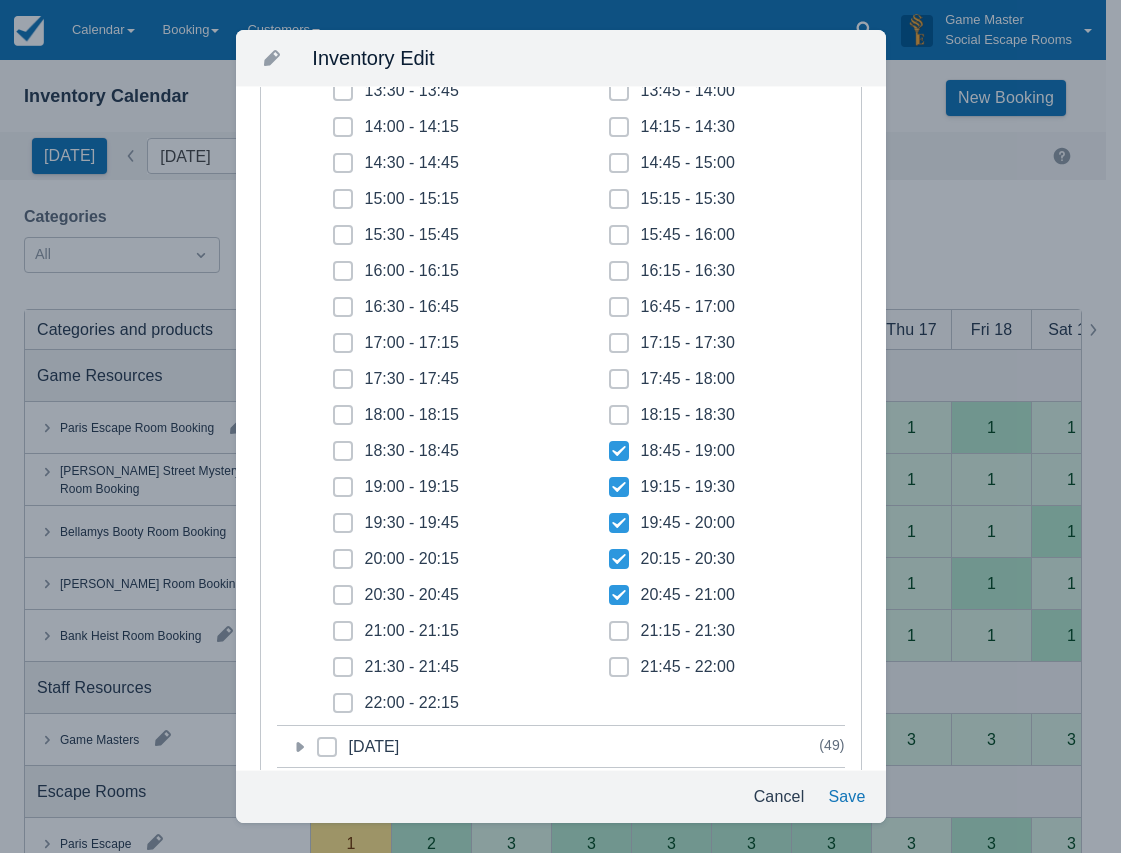 checkbox on "true" 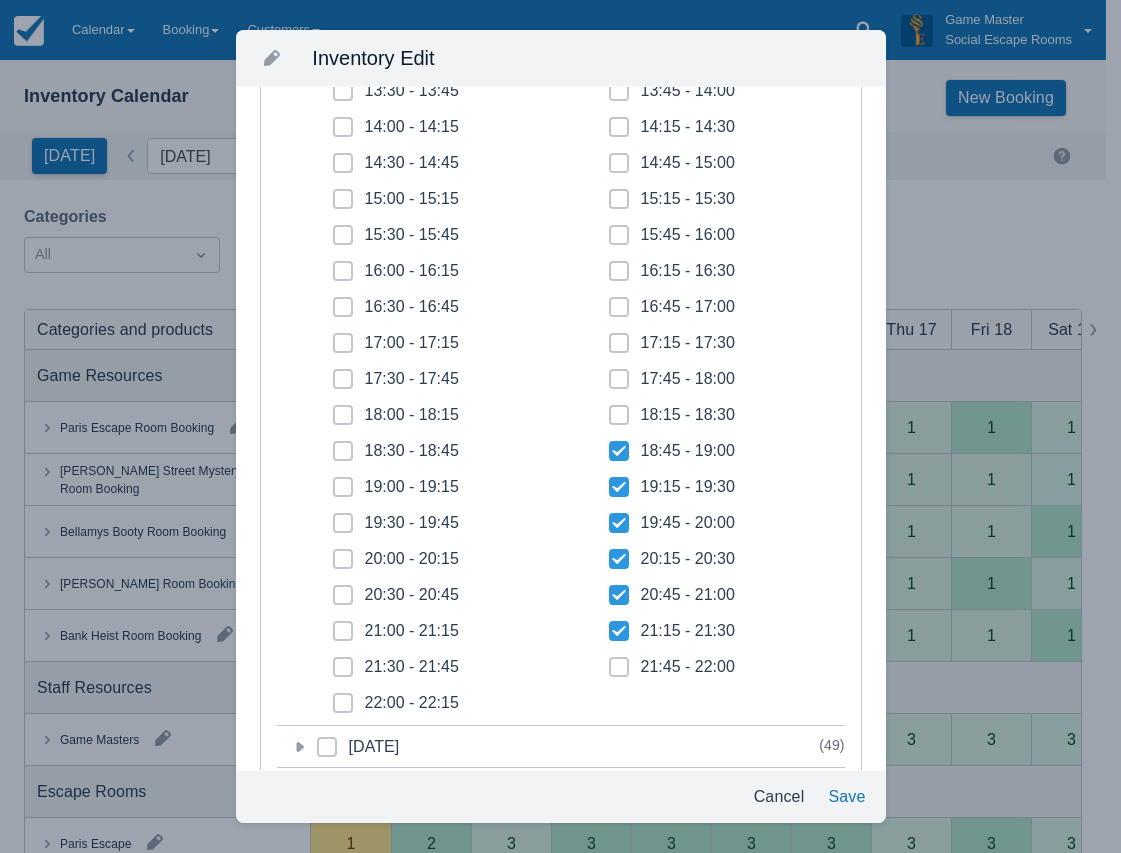 checkbox on "true" 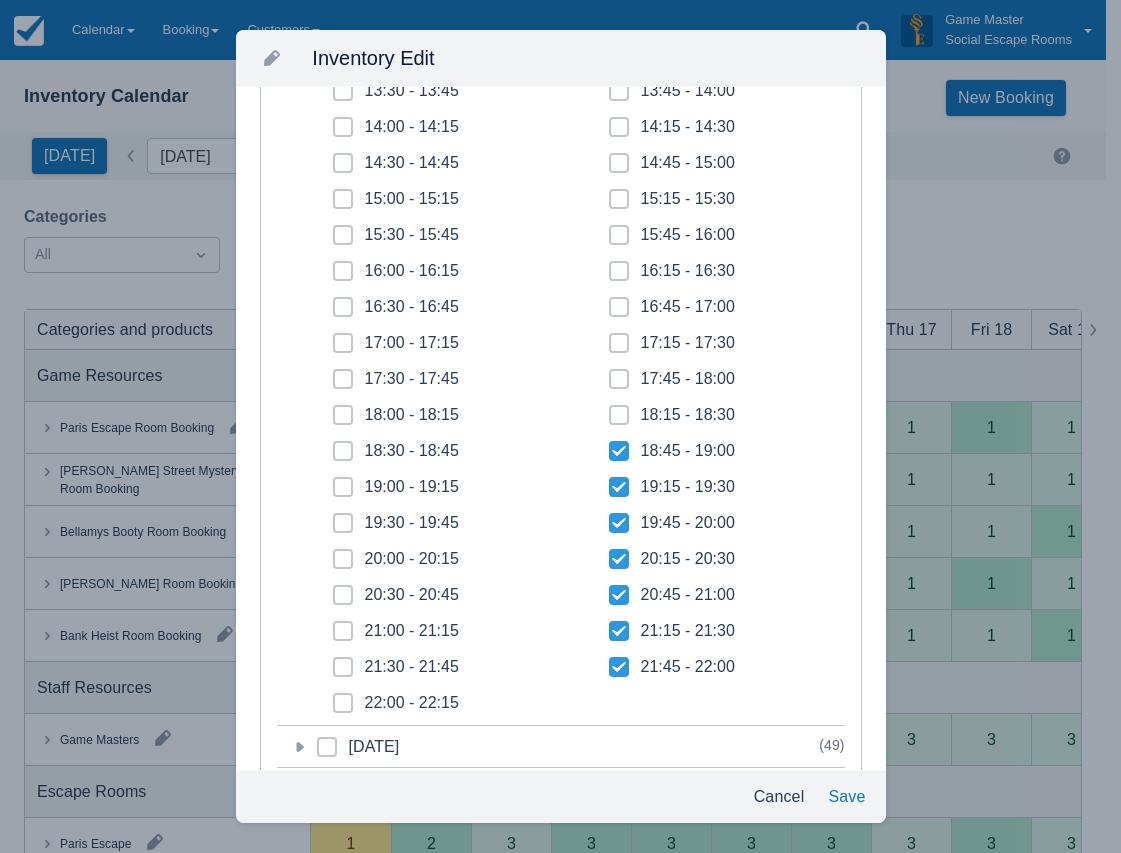click 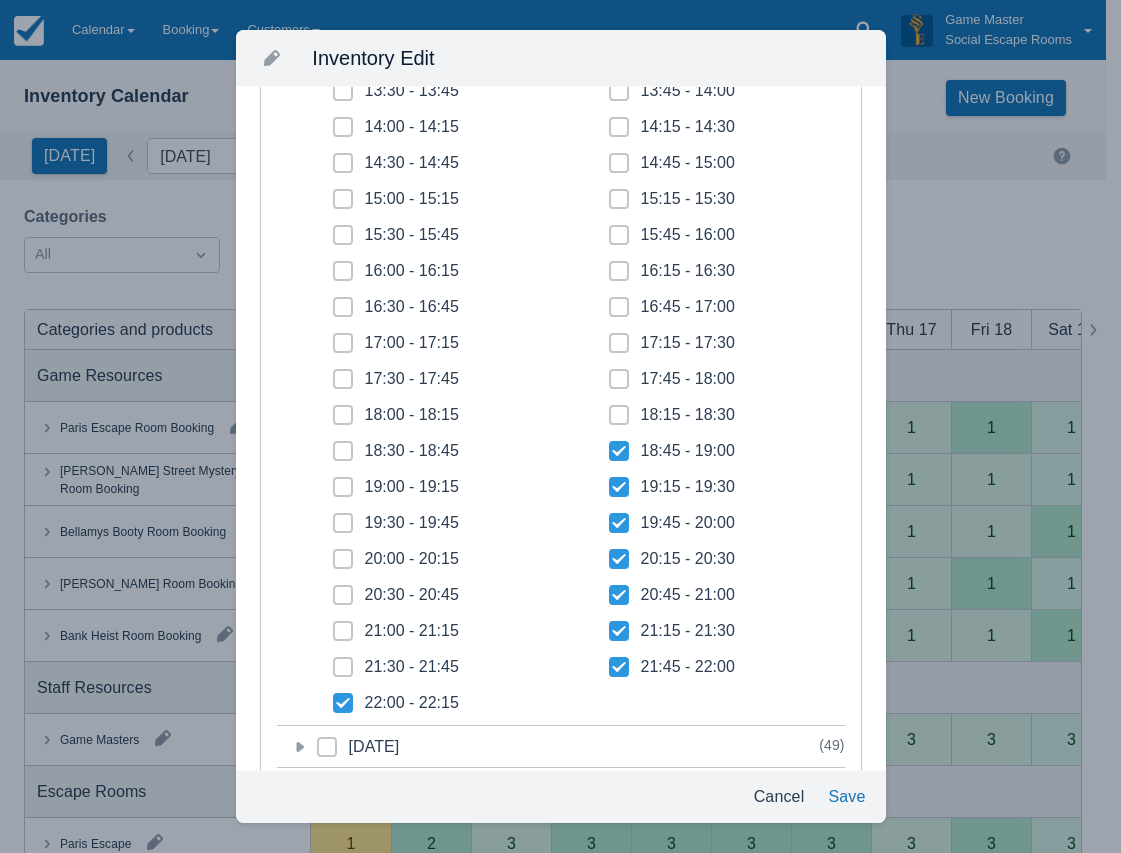checkbox on "true" 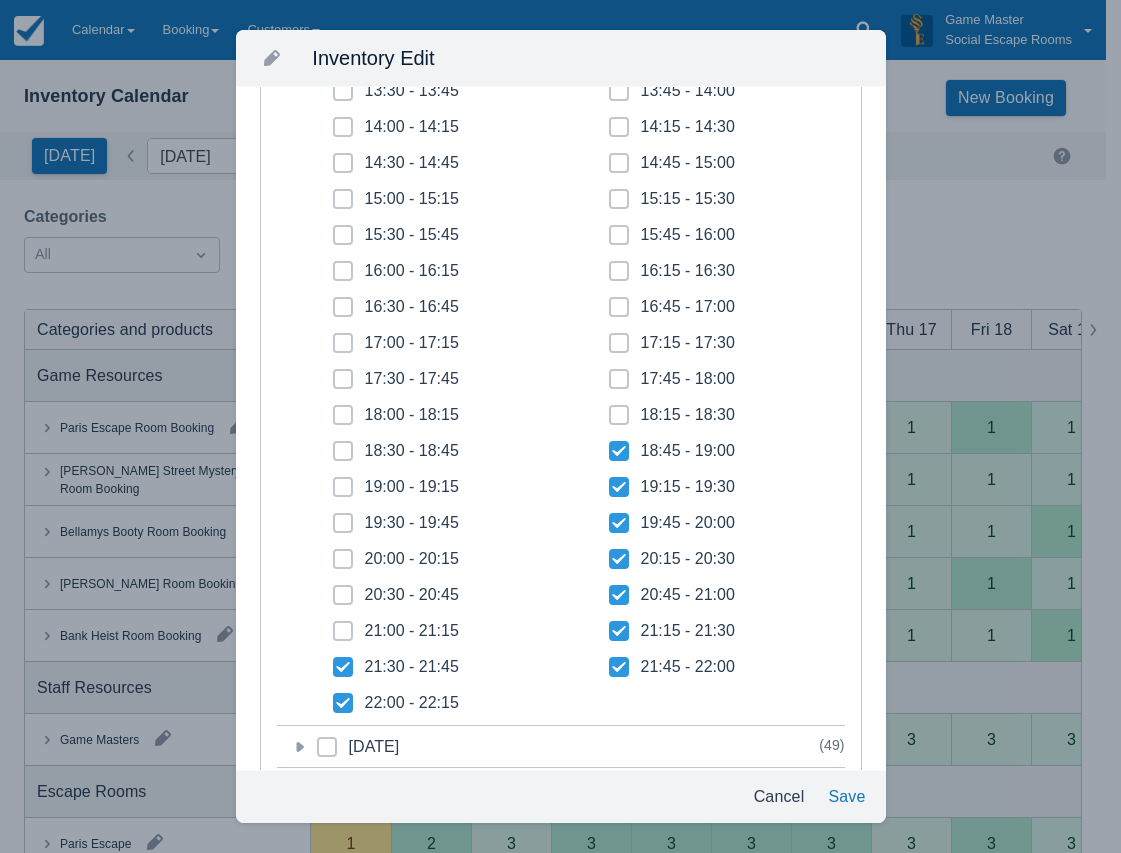 click at bounding box center [343, 639] 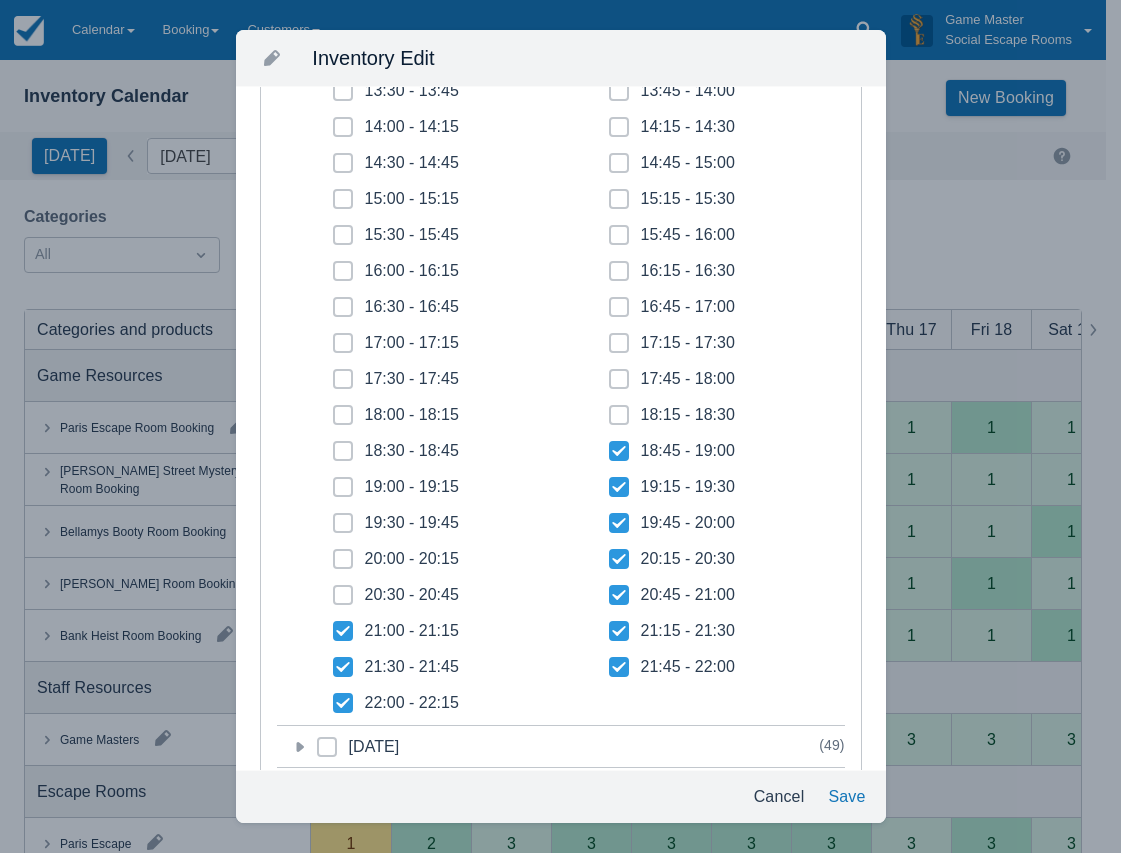 click 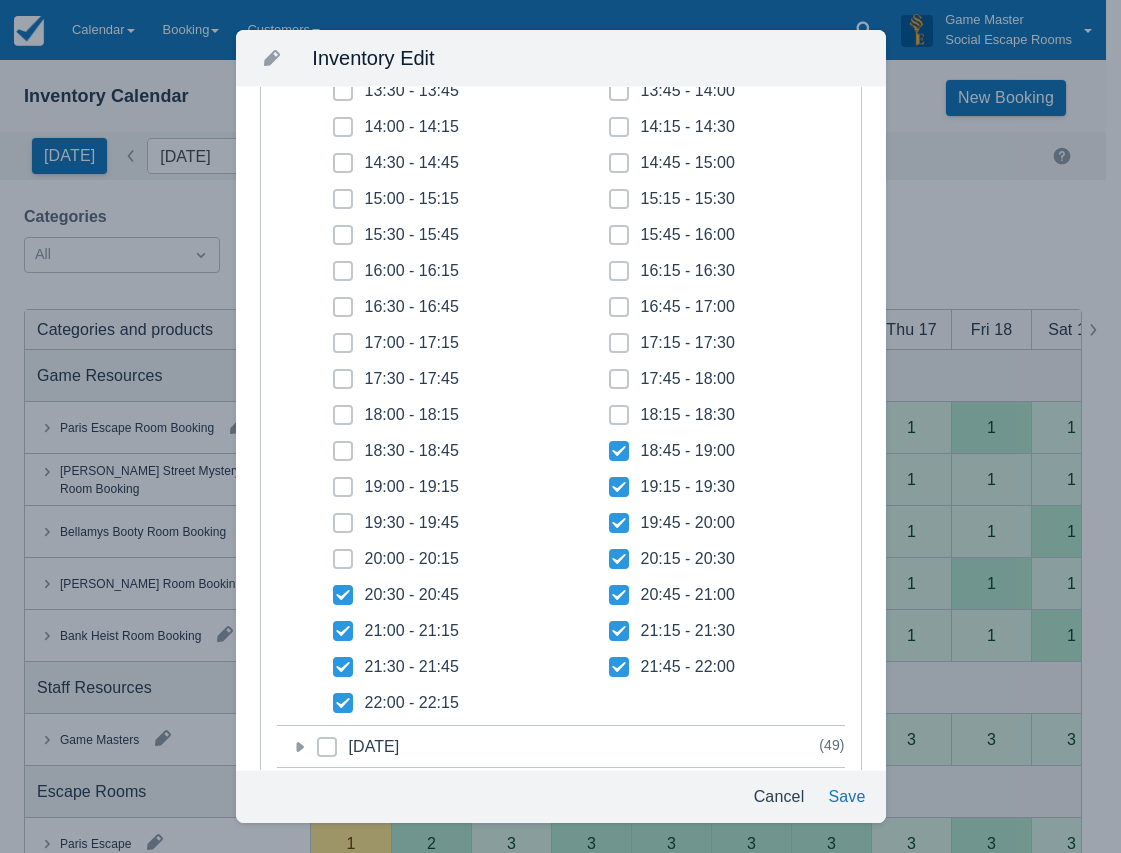 checkbox on "true" 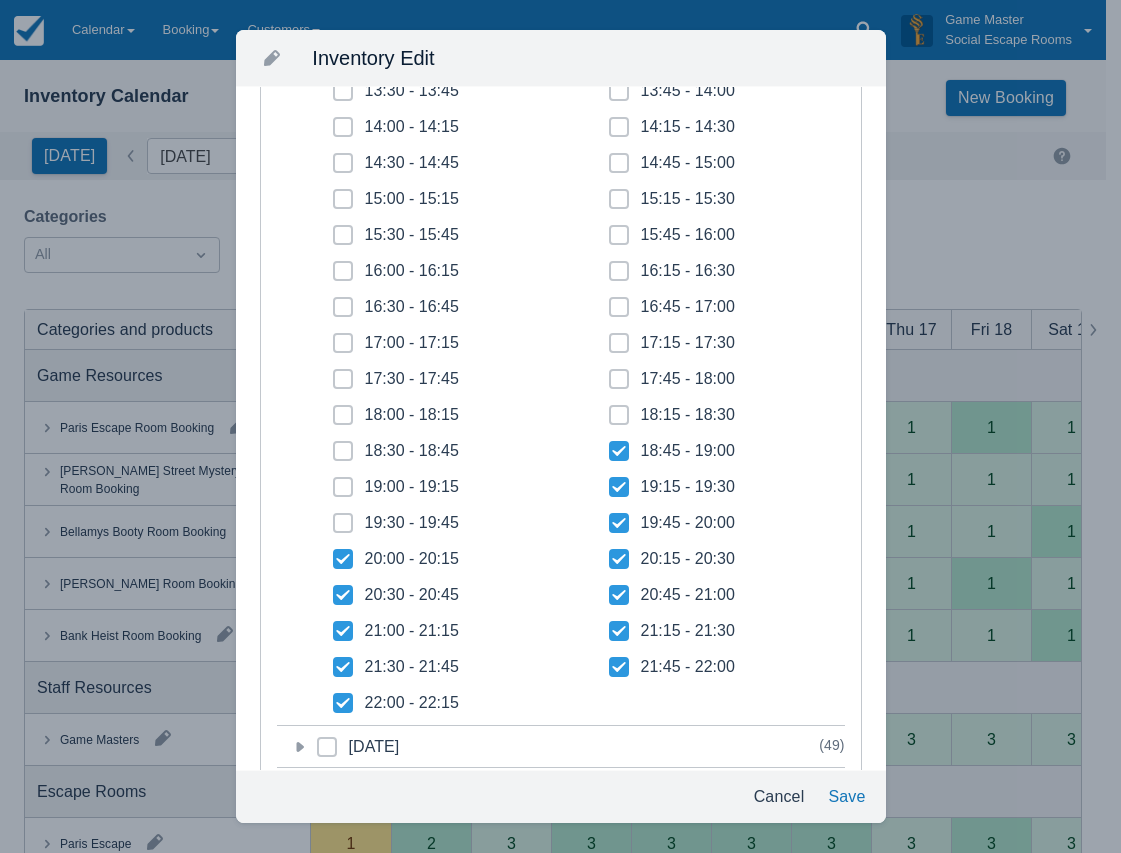 checkbox on "true" 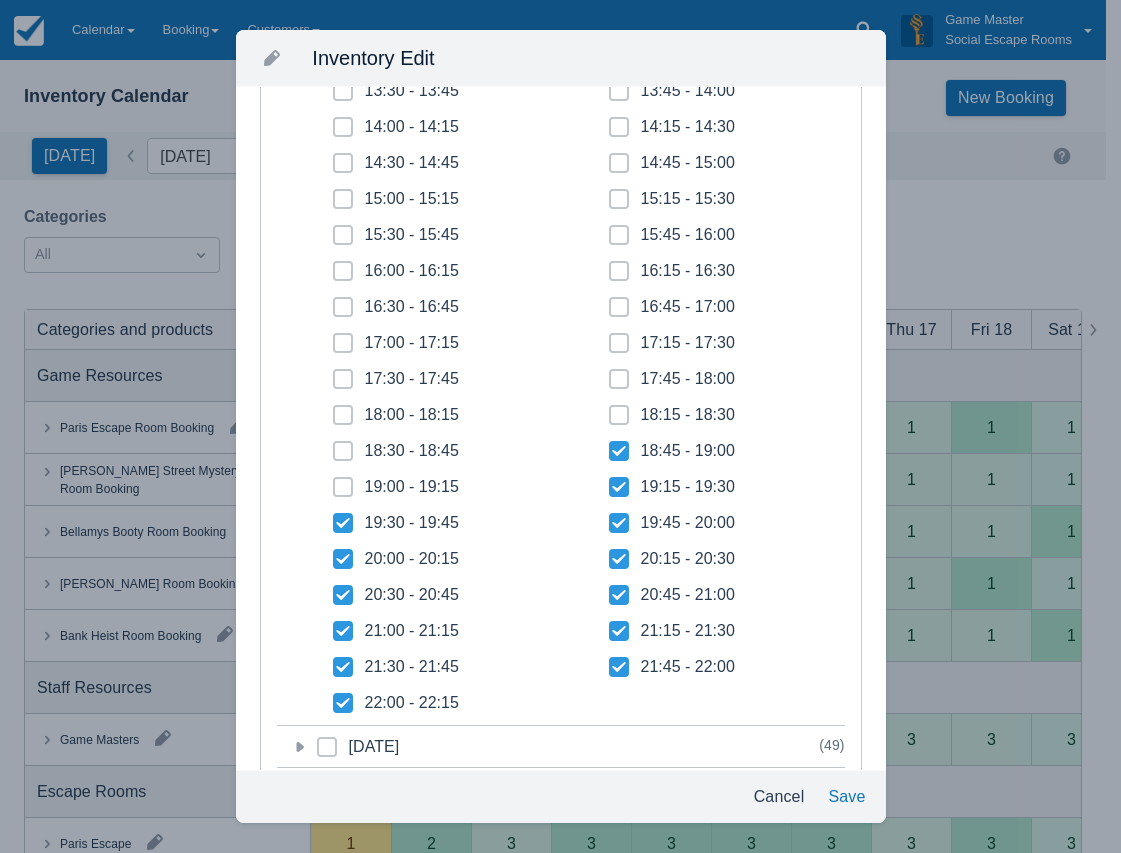 checkbox on "true" 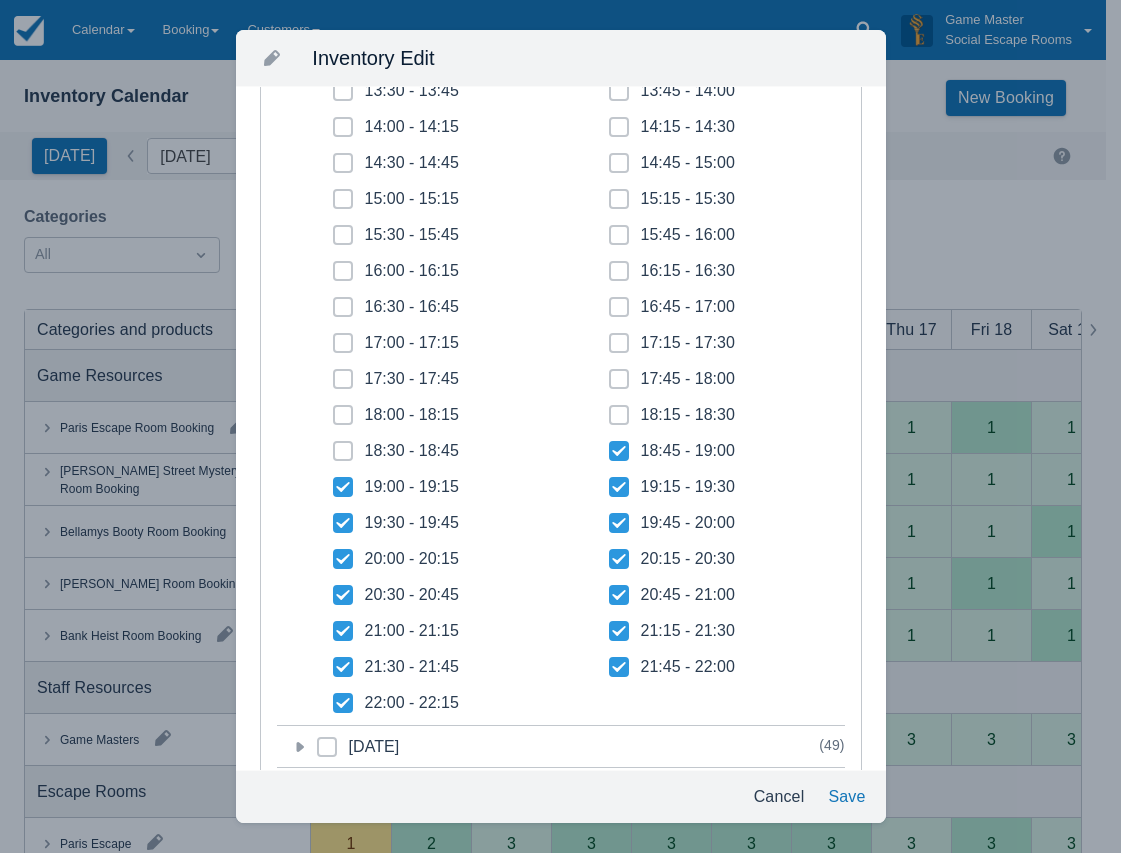 checkbox on "true" 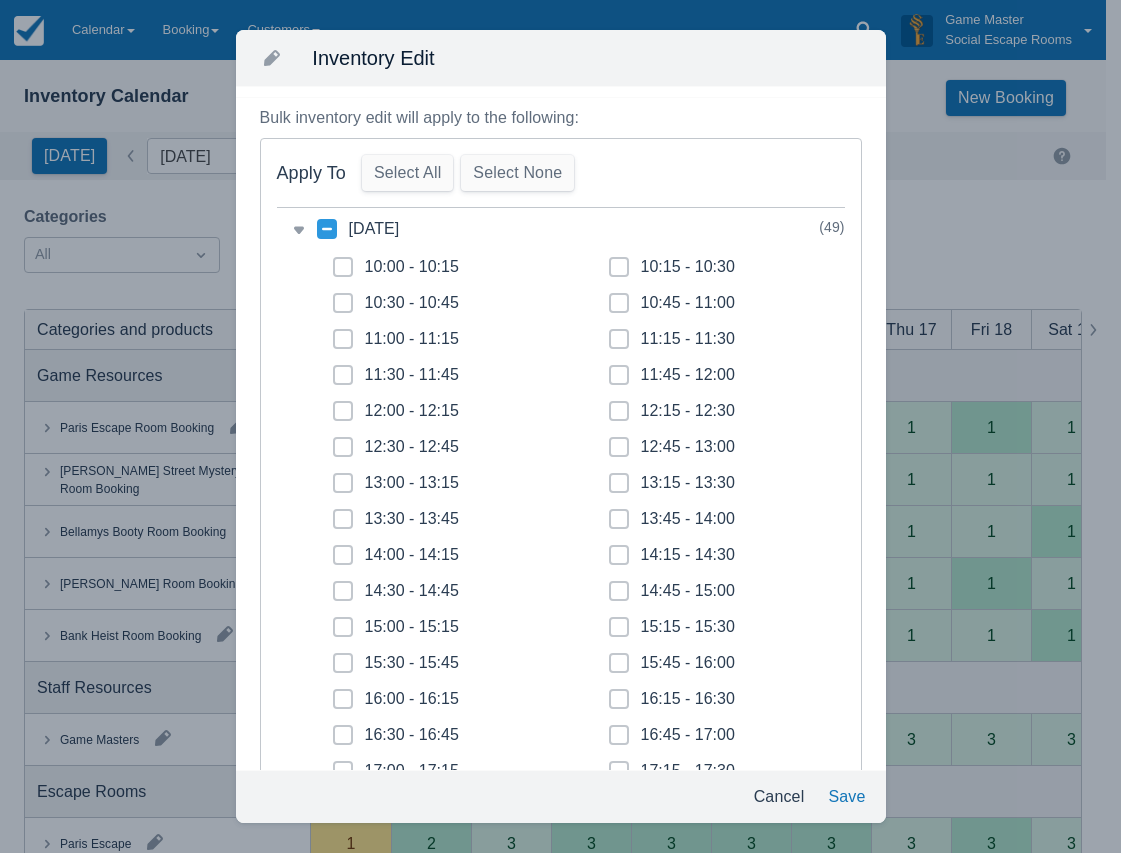 scroll, scrollTop: 0, scrollLeft: 0, axis: both 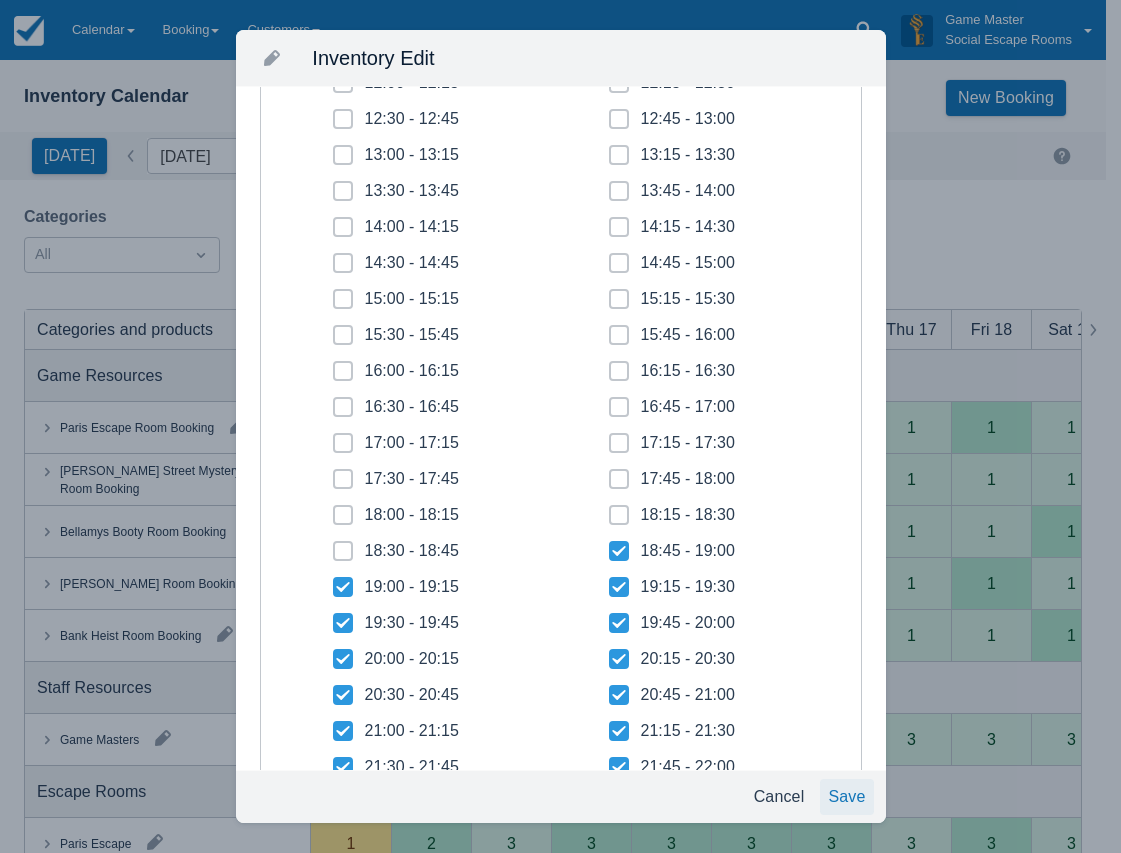 click on "Save" at bounding box center [846, 797] 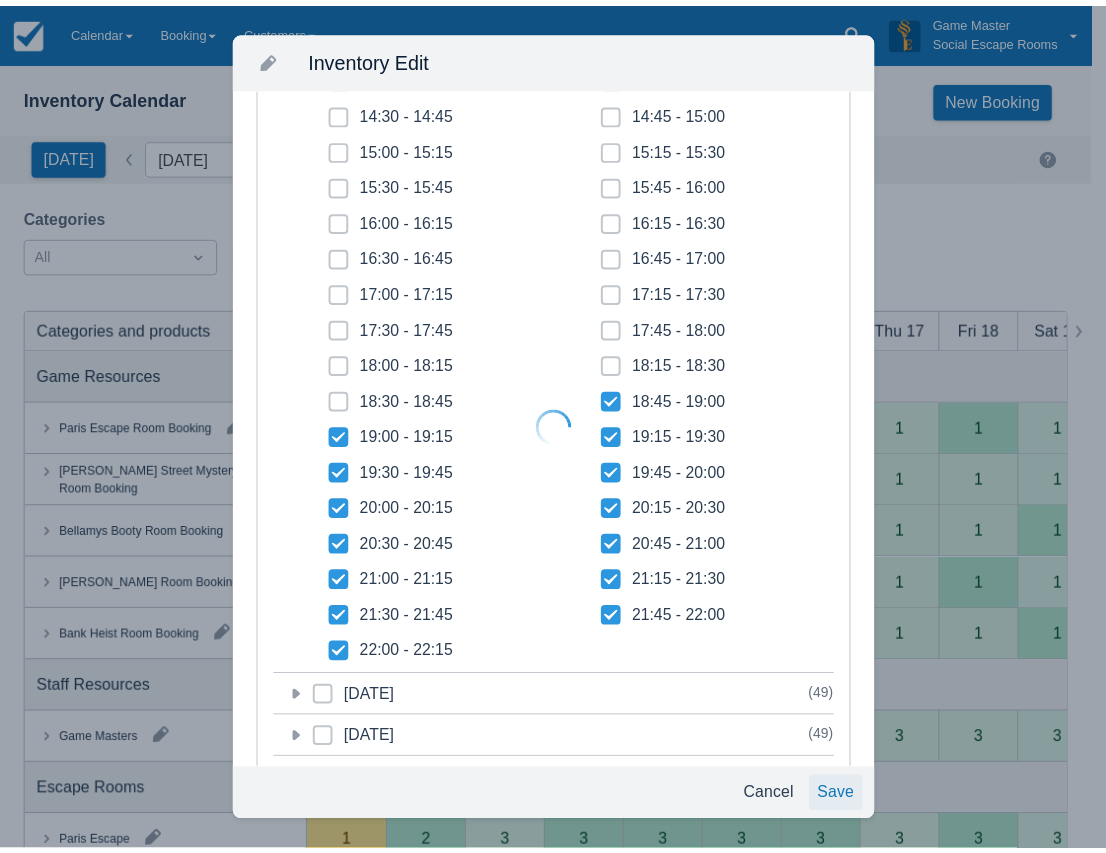 scroll, scrollTop: 350, scrollLeft: 0, axis: vertical 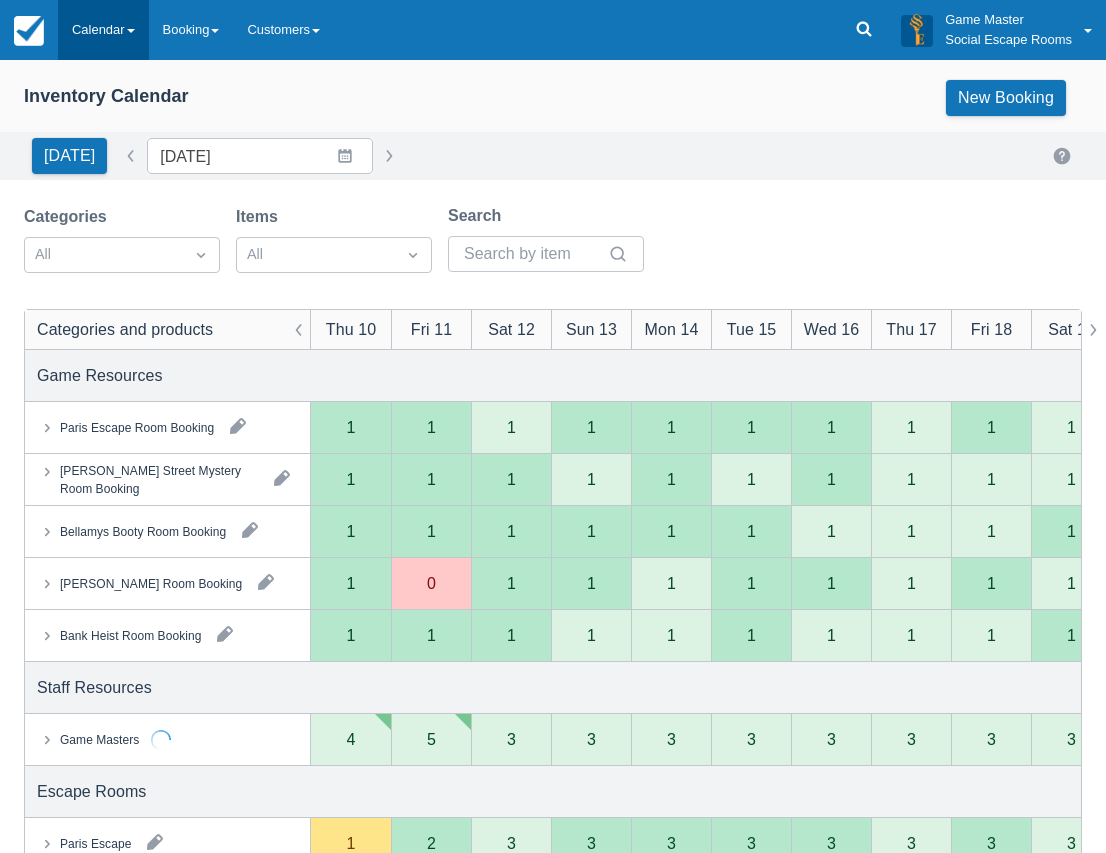 click on "Calendar" at bounding box center (103, 30) 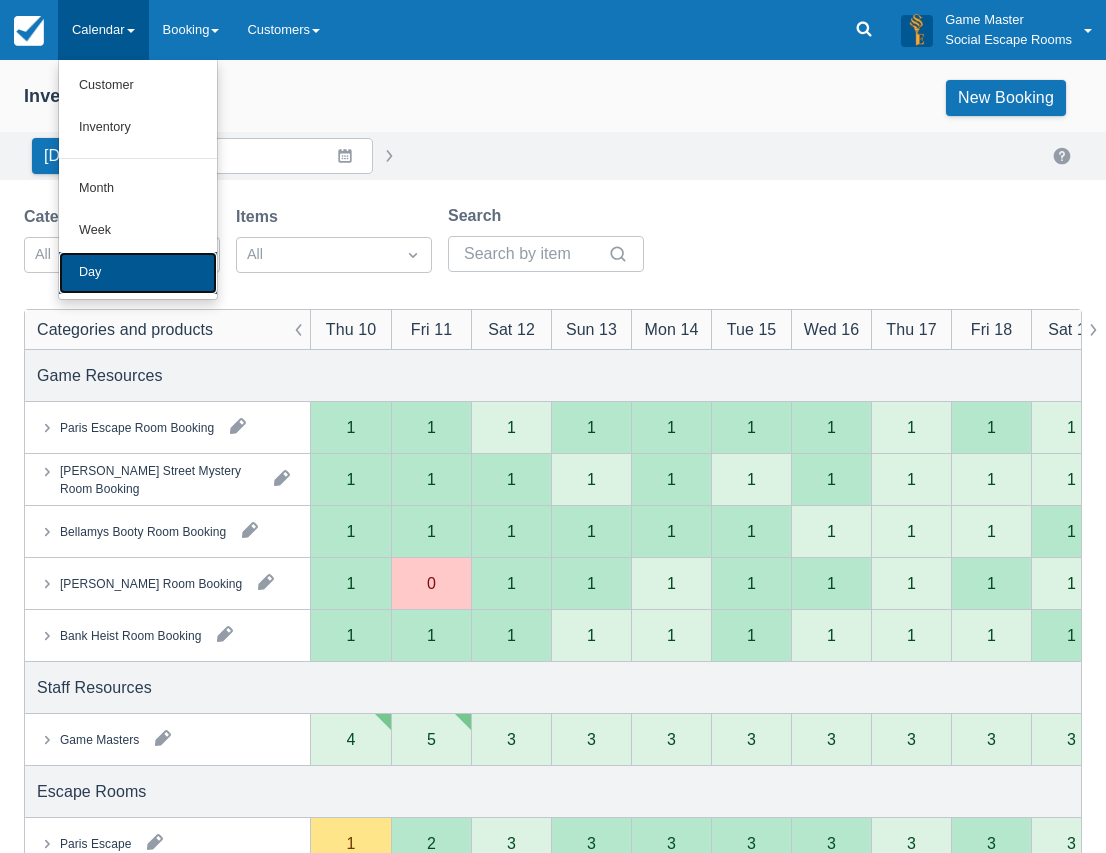click on "Day" at bounding box center (138, 273) 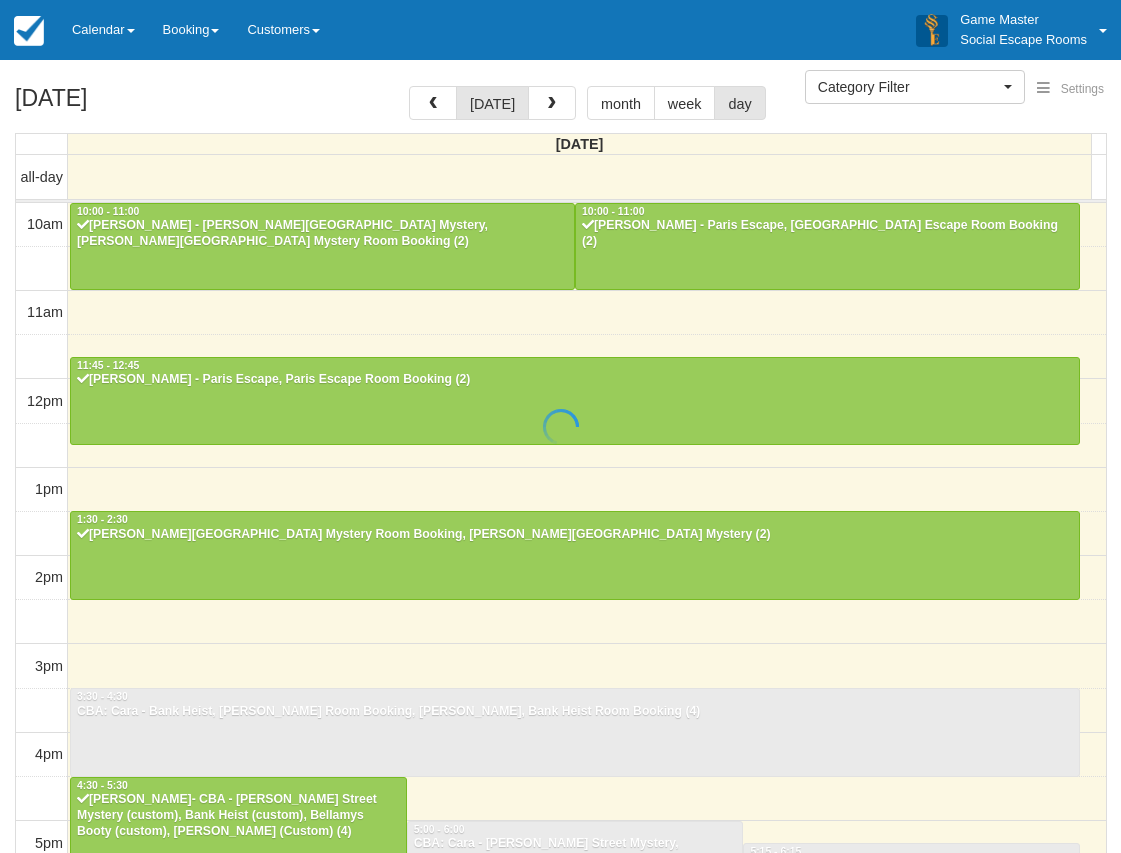 select 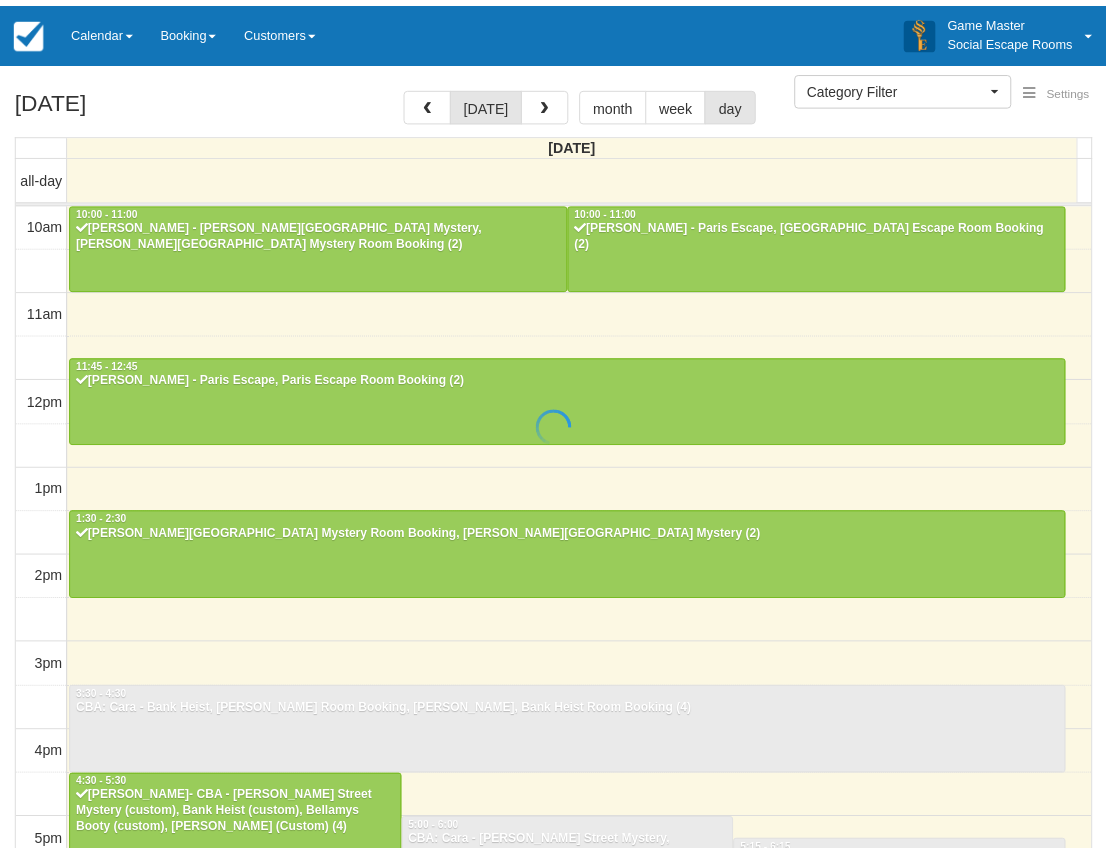 scroll, scrollTop: 0, scrollLeft: 0, axis: both 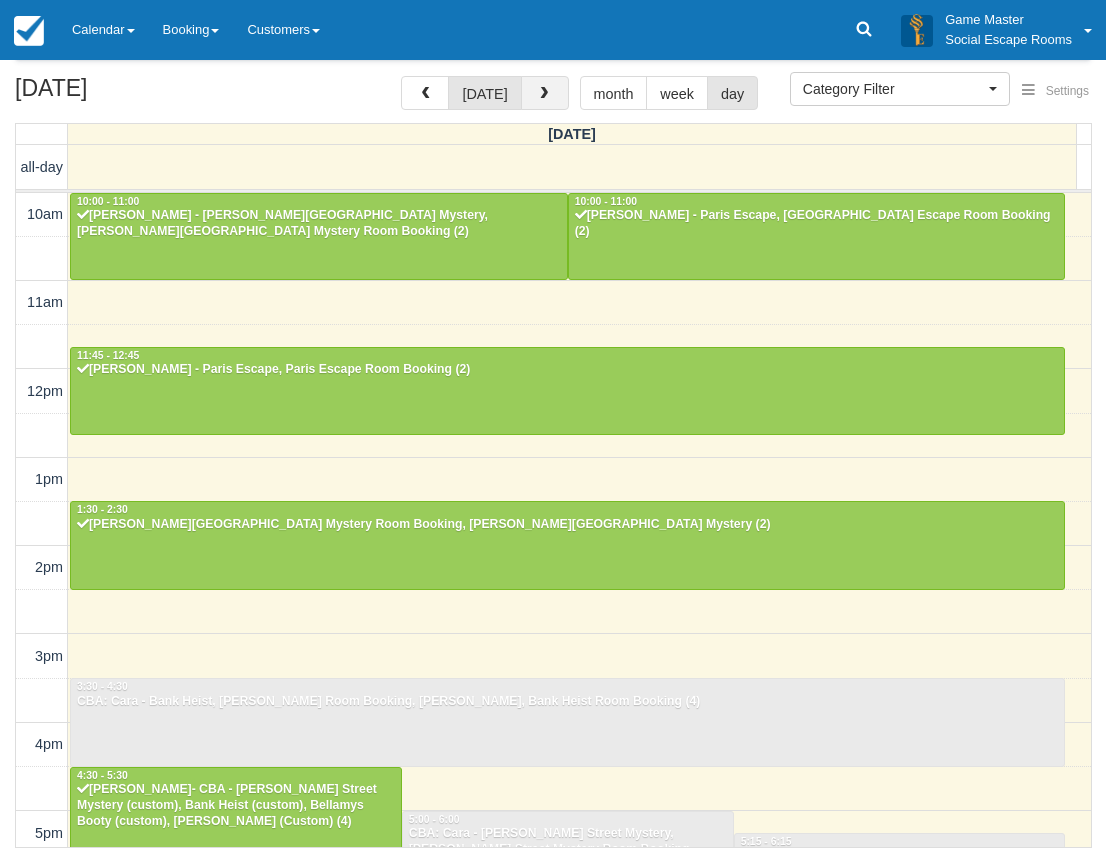 click at bounding box center (544, 94) 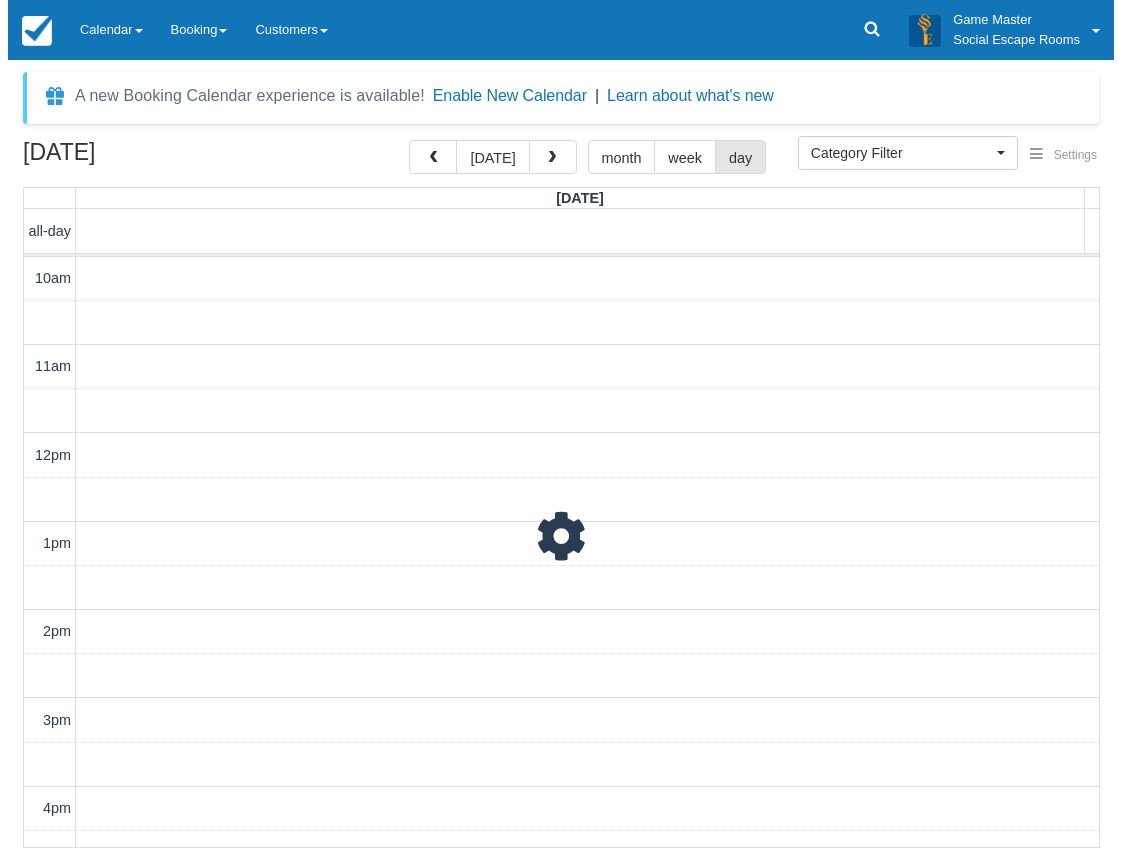 scroll, scrollTop: 0, scrollLeft: 0, axis: both 